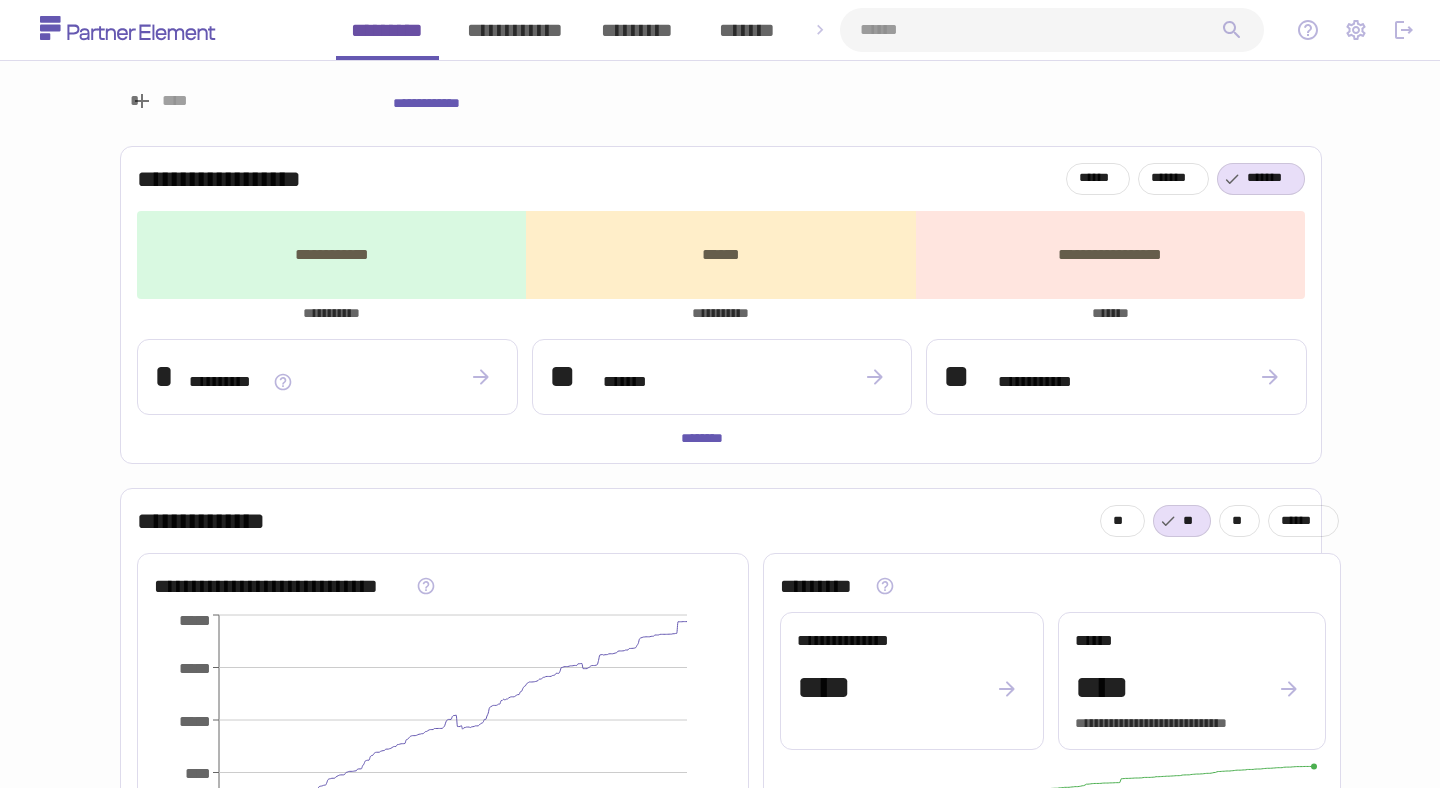 scroll, scrollTop: 0, scrollLeft: 0, axis: both 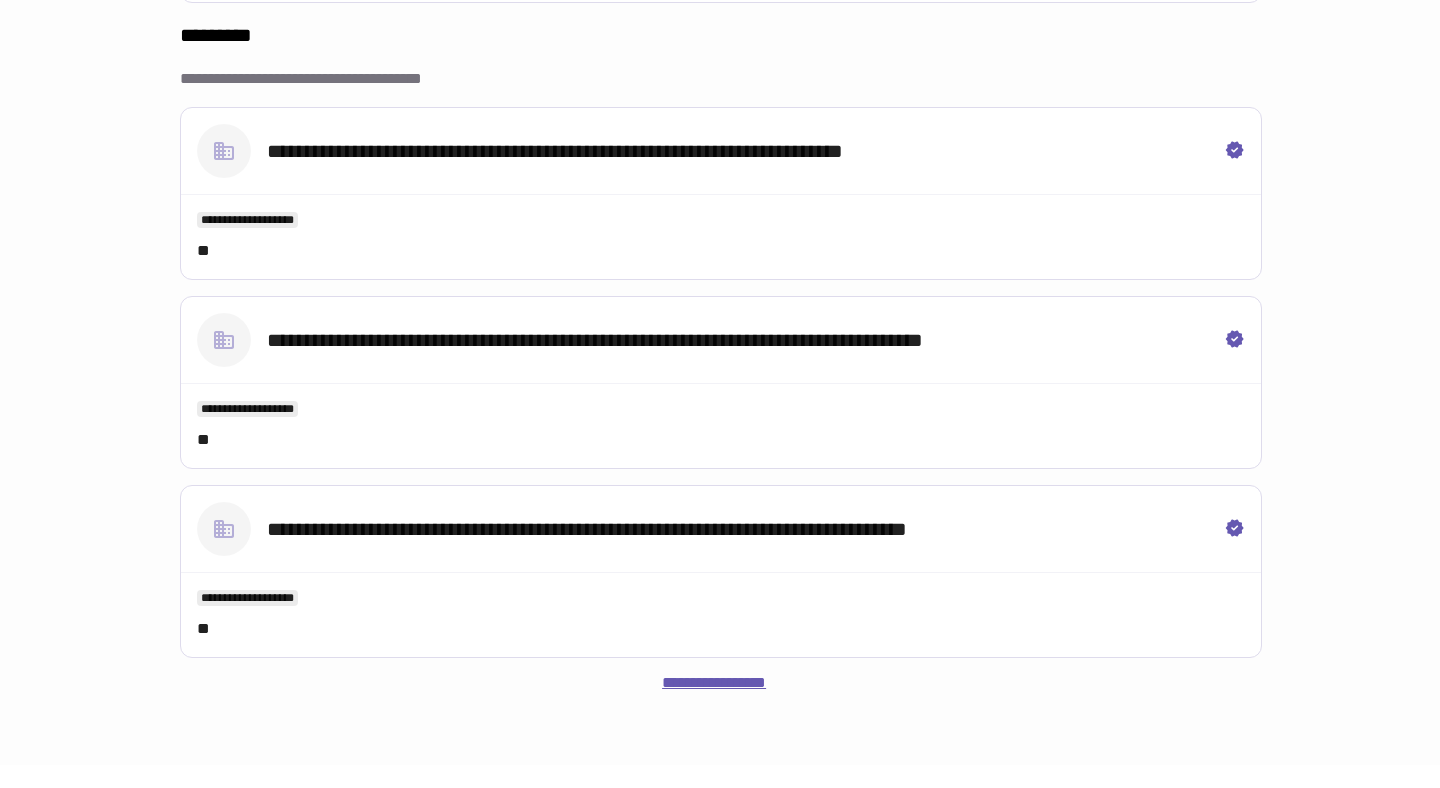 type on "******" 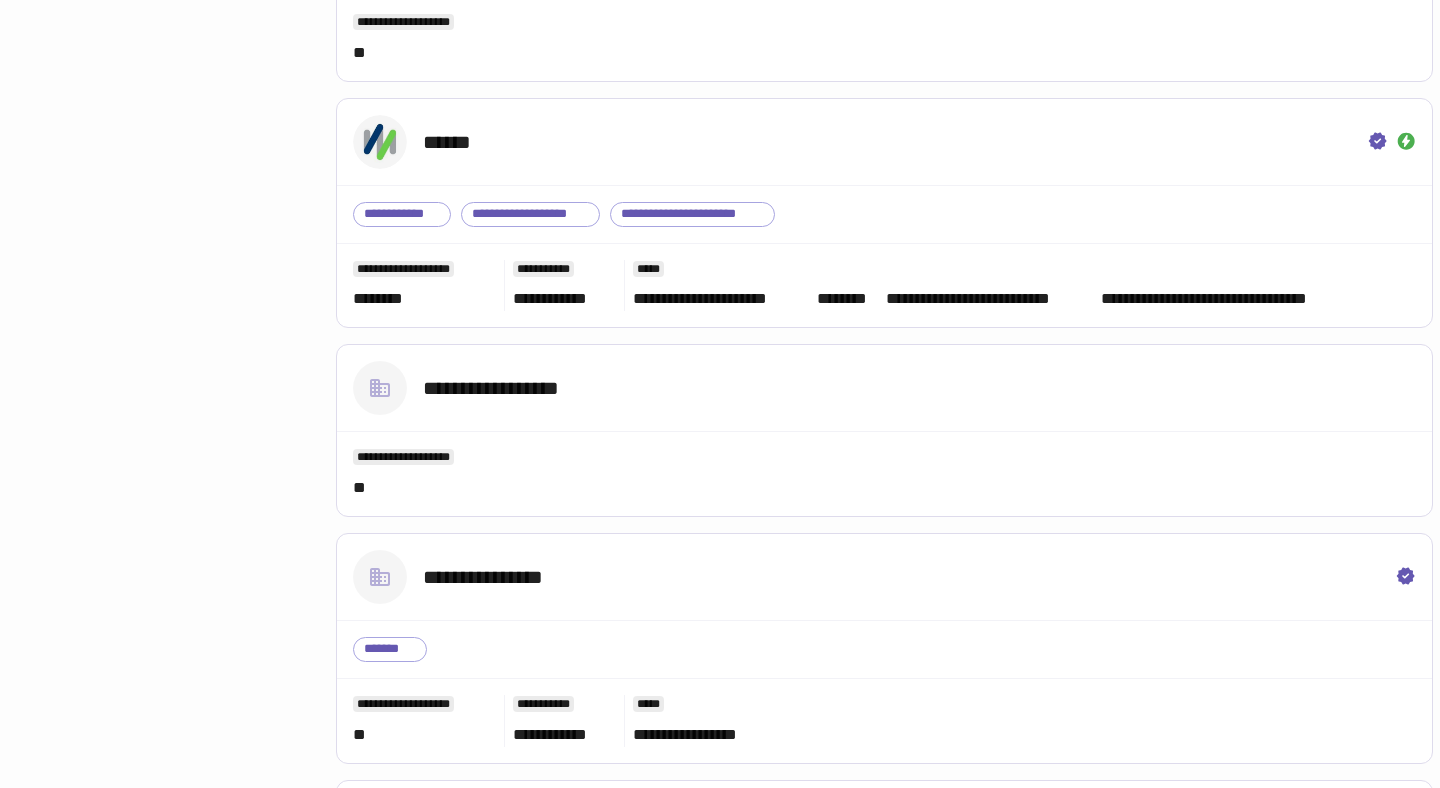 scroll, scrollTop: 3156, scrollLeft: 0, axis: vertical 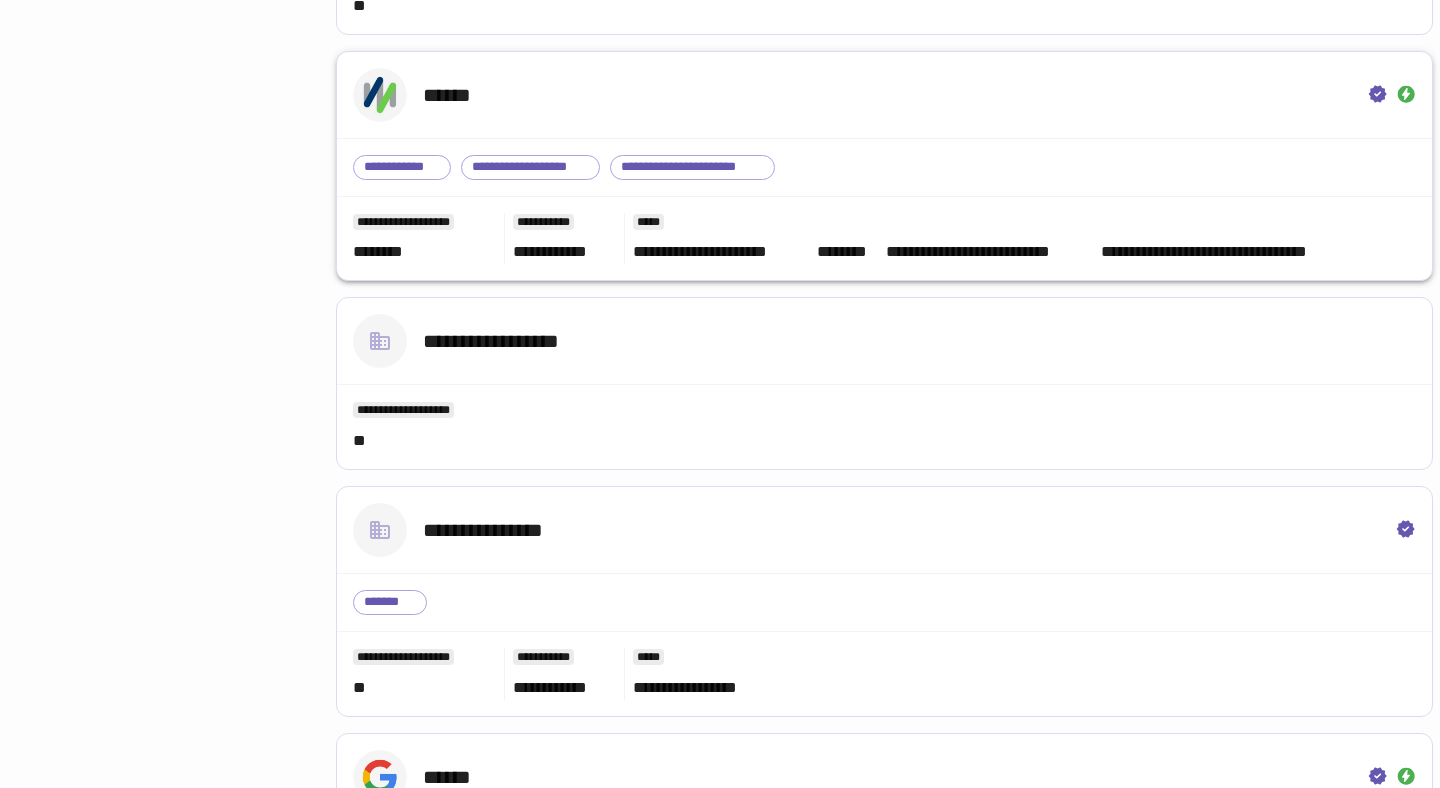click on "******" at bounding box center (884, 95) 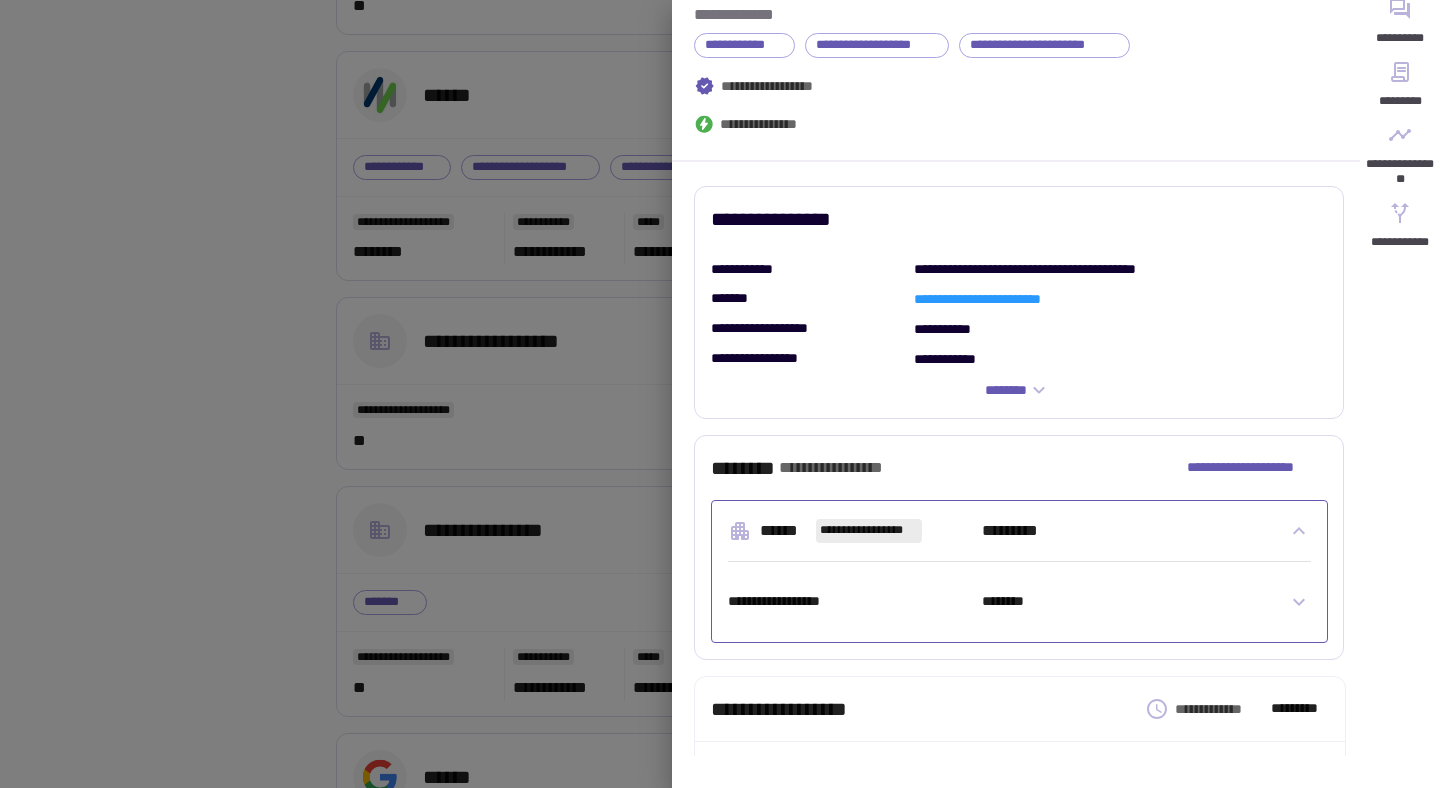 scroll, scrollTop: 0, scrollLeft: 0, axis: both 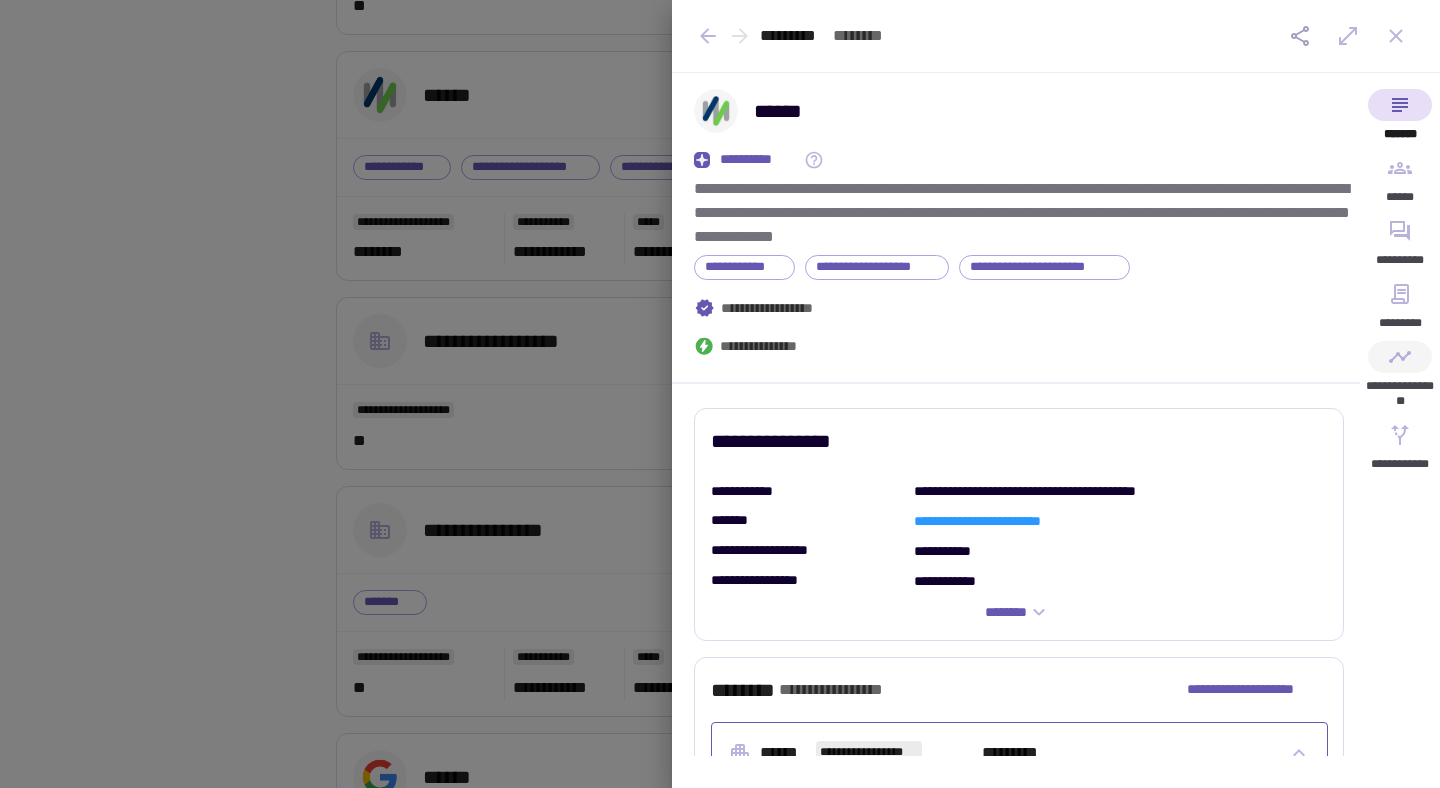 click 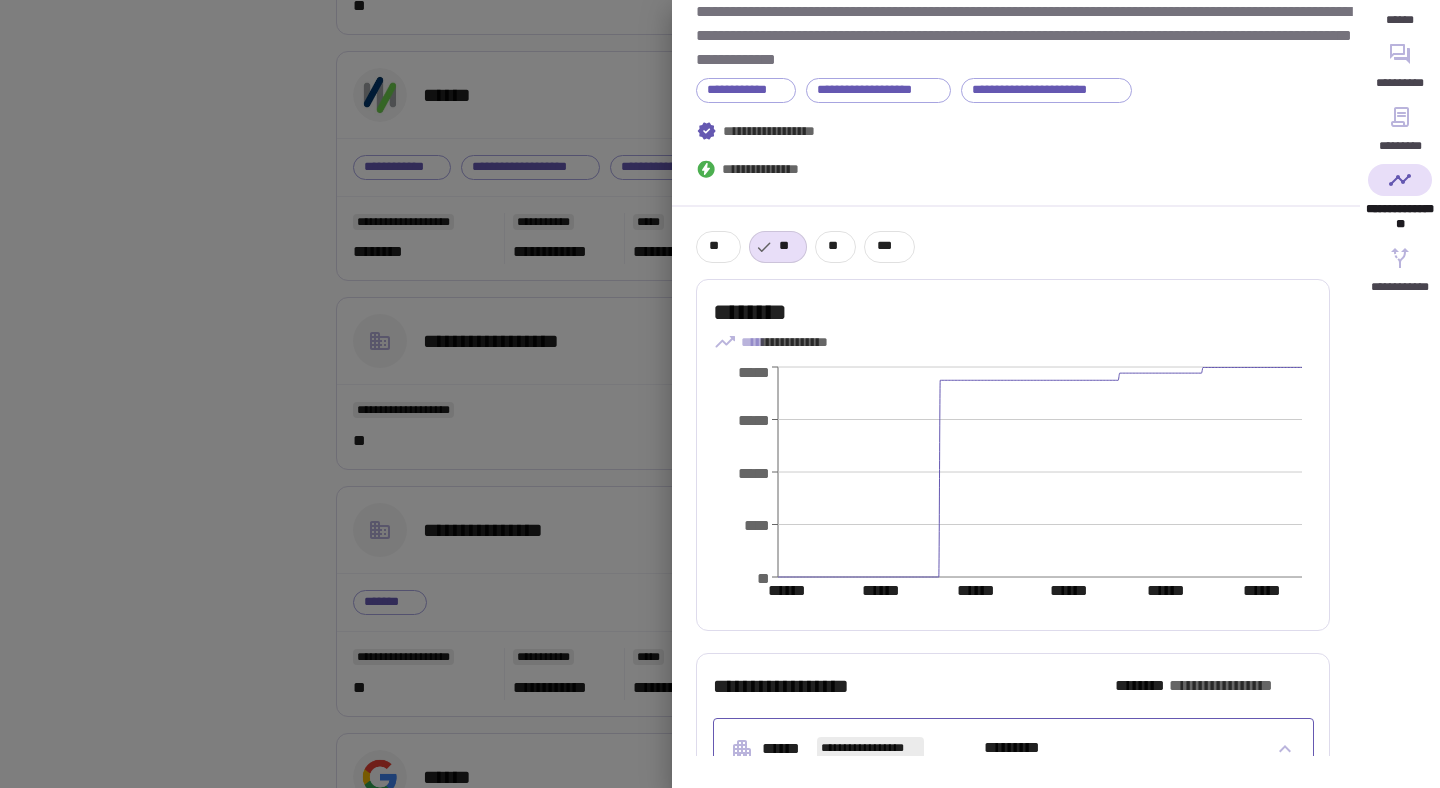 scroll, scrollTop: 0, scrollLeft: 0, axis: both 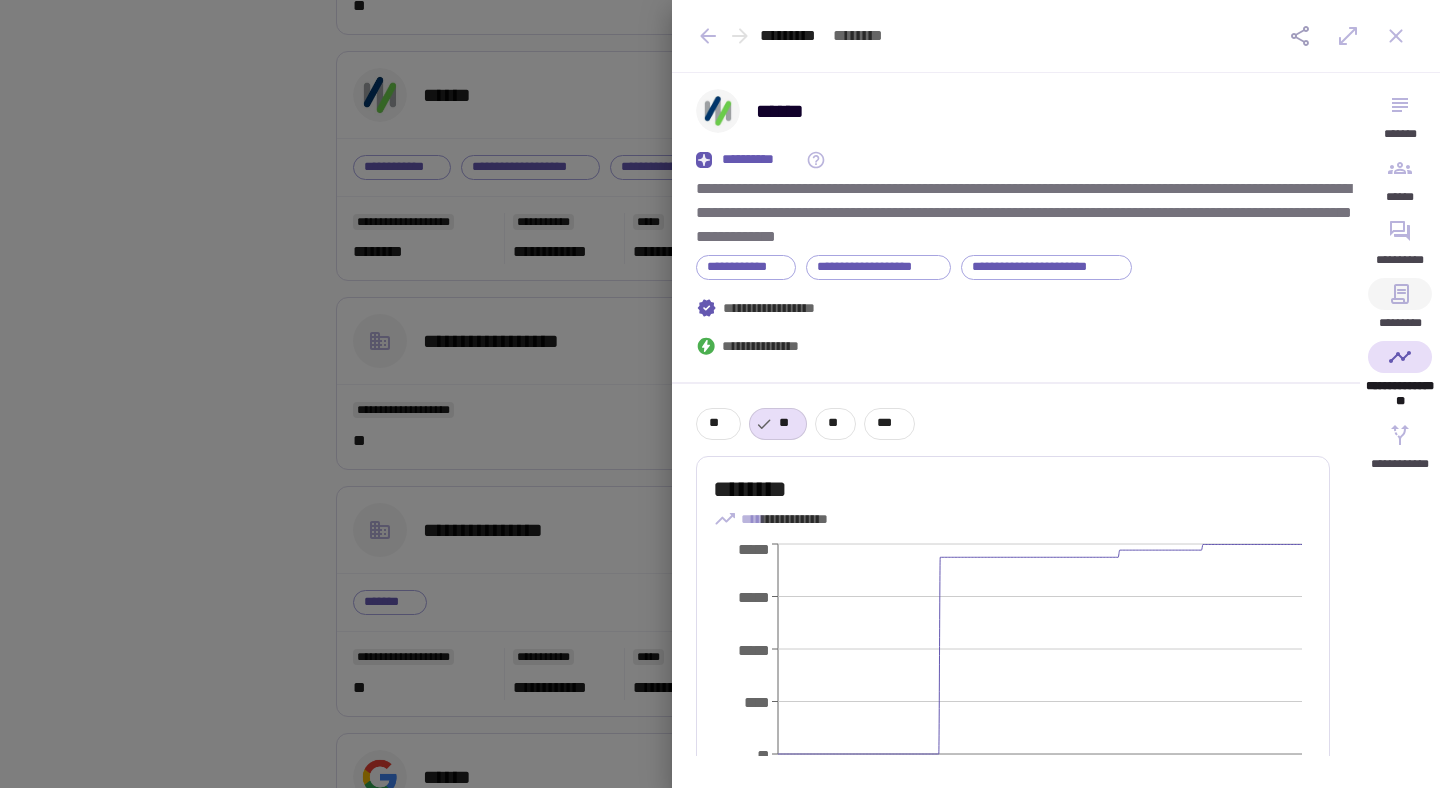 click 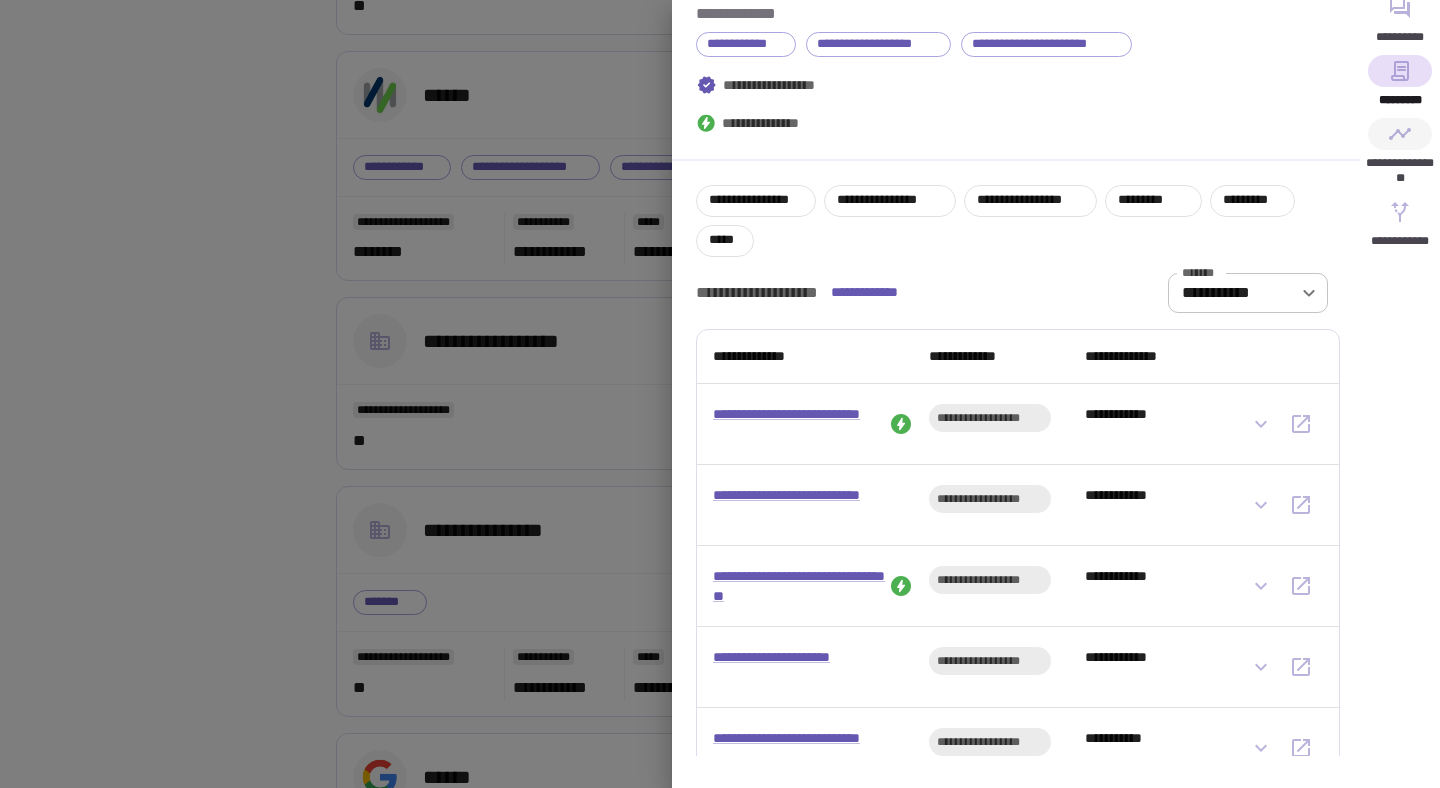scroll, scrollTop: 109, scrollLeft: 0, axis: vertical 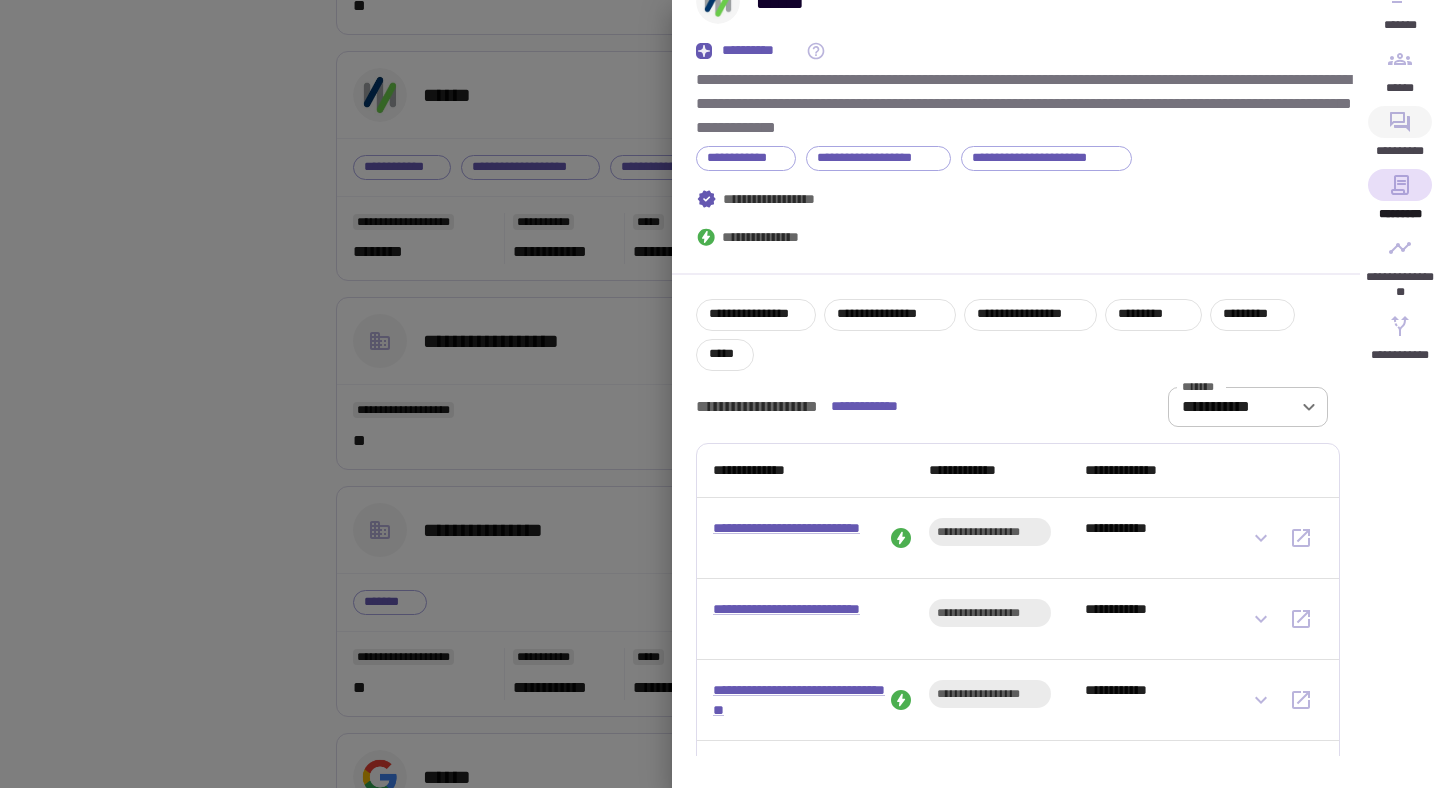 click on "**********" at bounding box center [1400, 137] 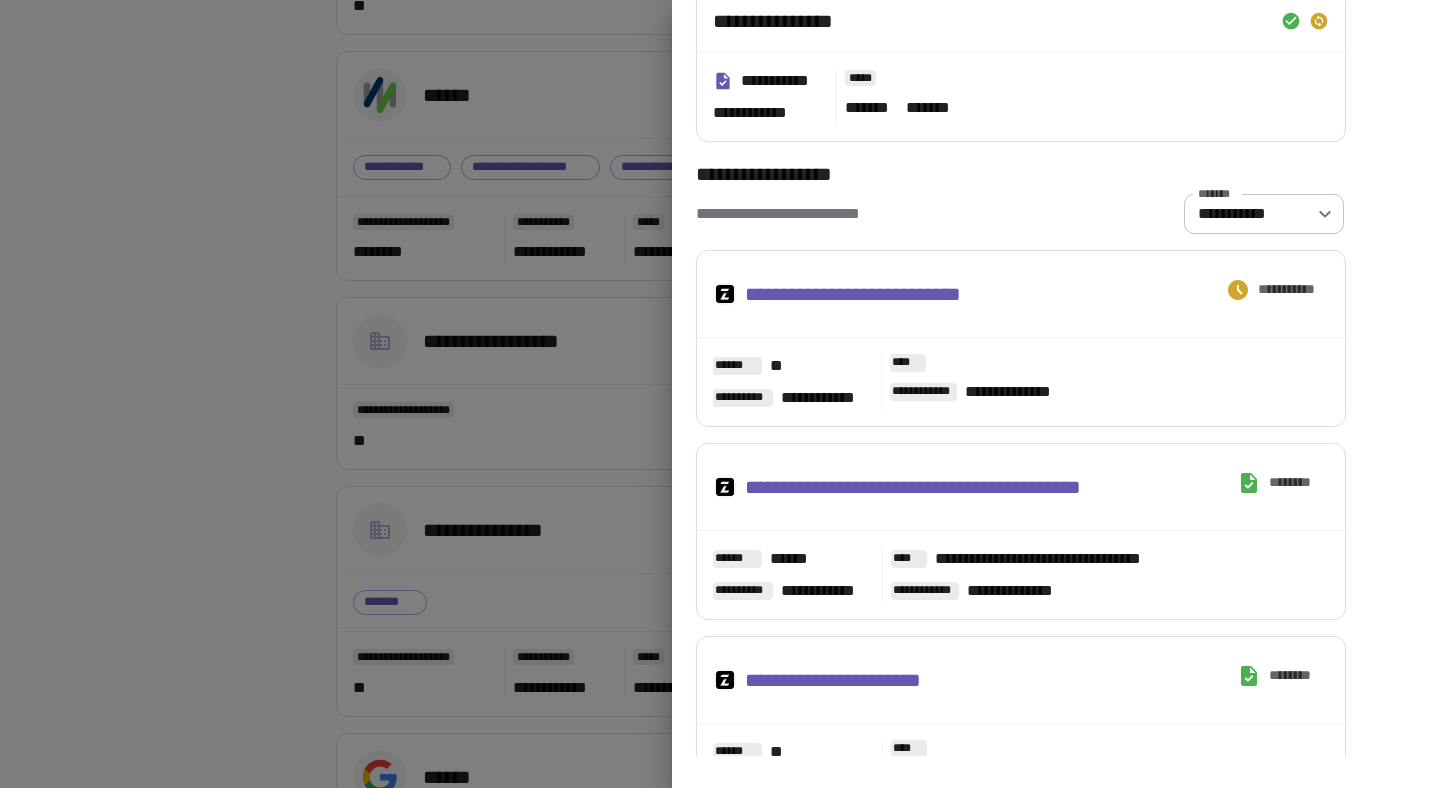 scroll, scrollTop: 775, scrollLeft: 0, axis: vertical 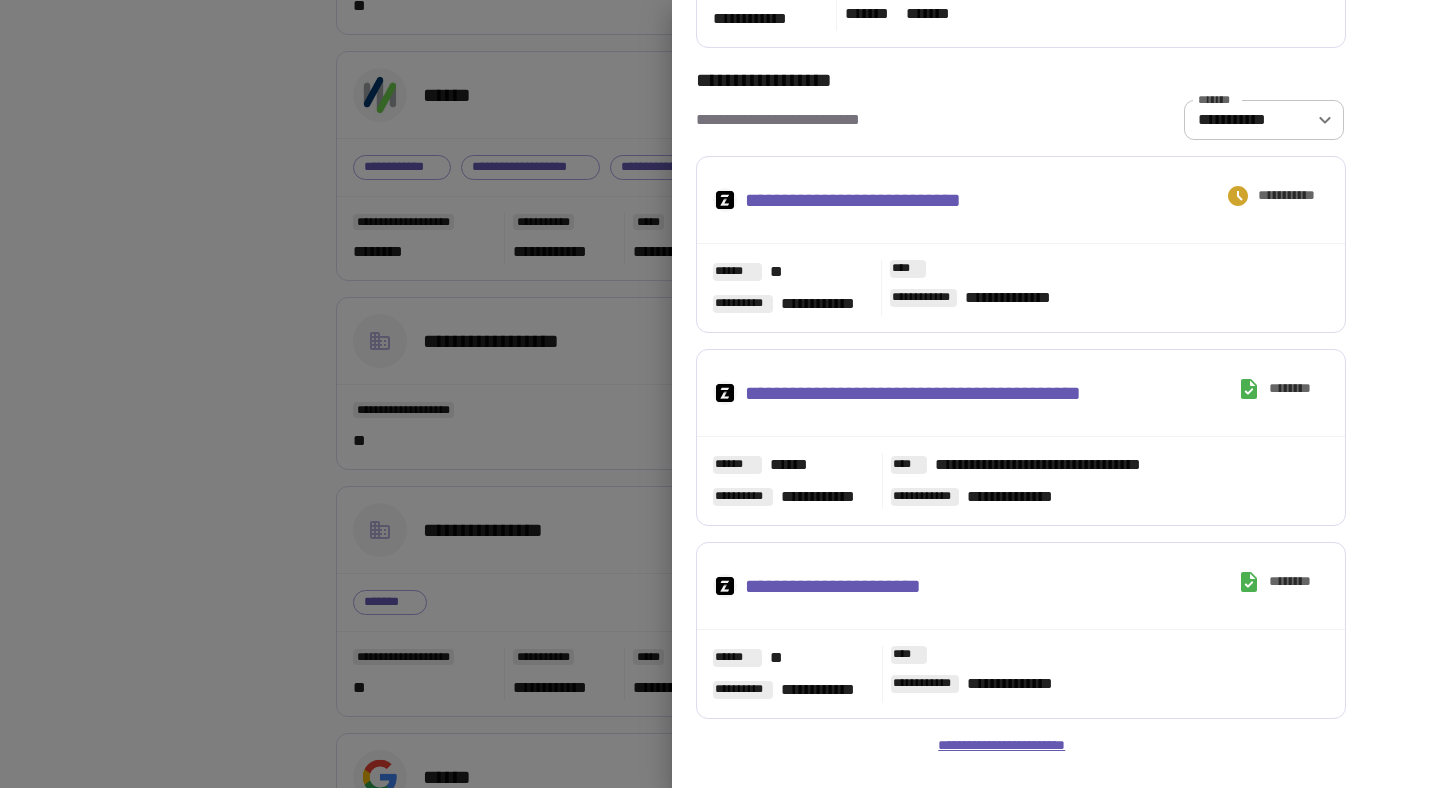 click on "**********" at bounding box center (1020, 746) 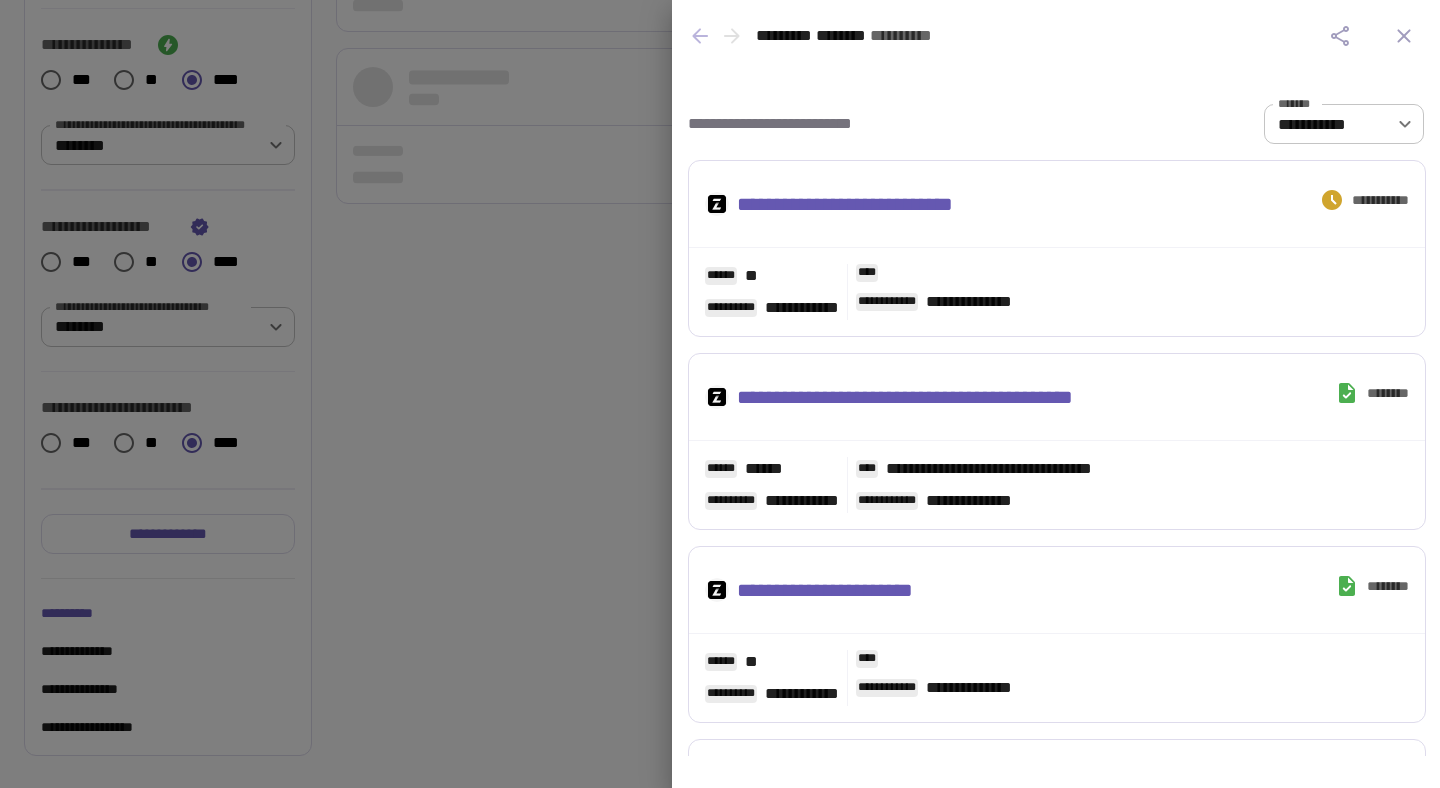 scroll, scrollTop: 608, scrollLeft: 0, axis: vertical 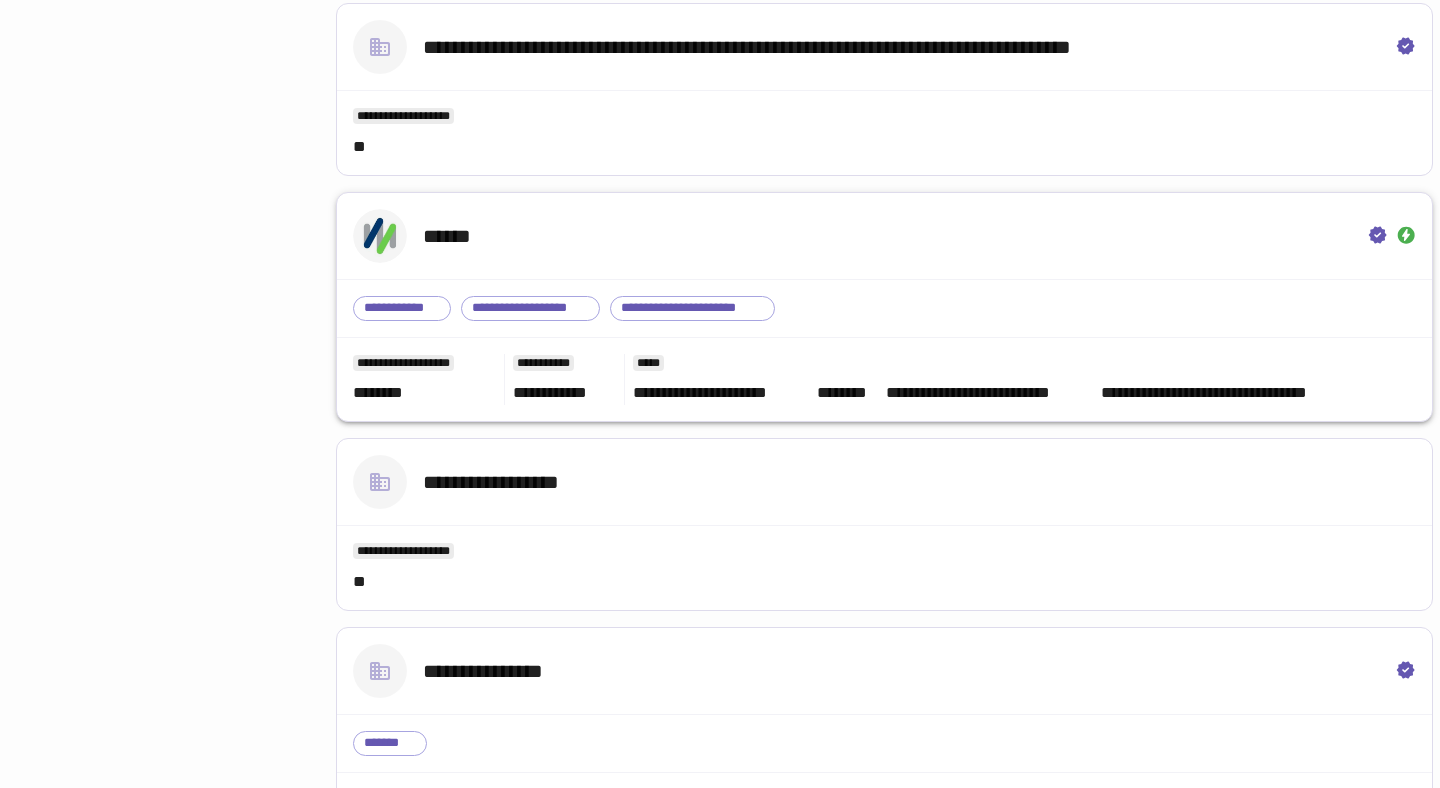 click on "******" at bounding box center (884, 236) 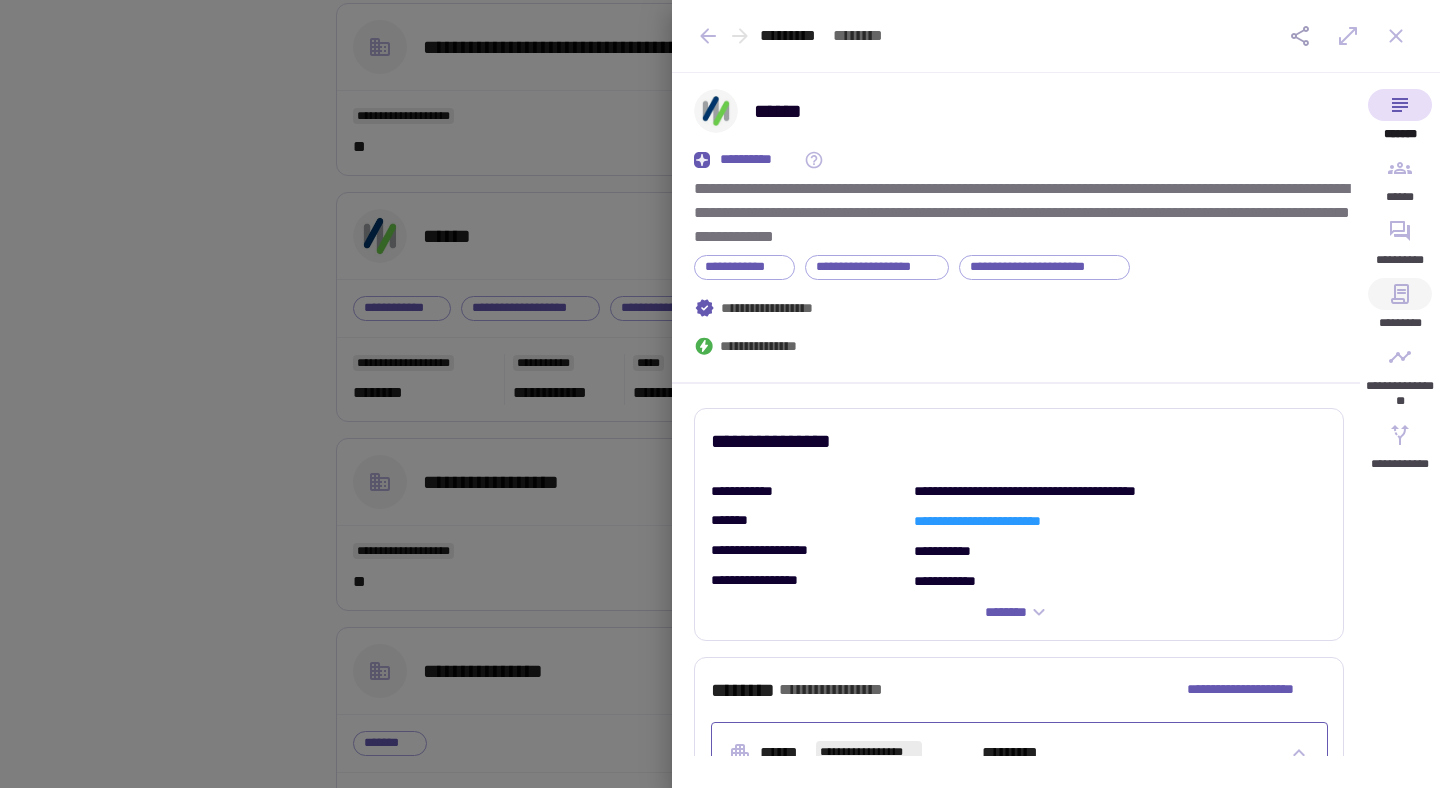 click on "*********" at bounding box center (1400, 309) 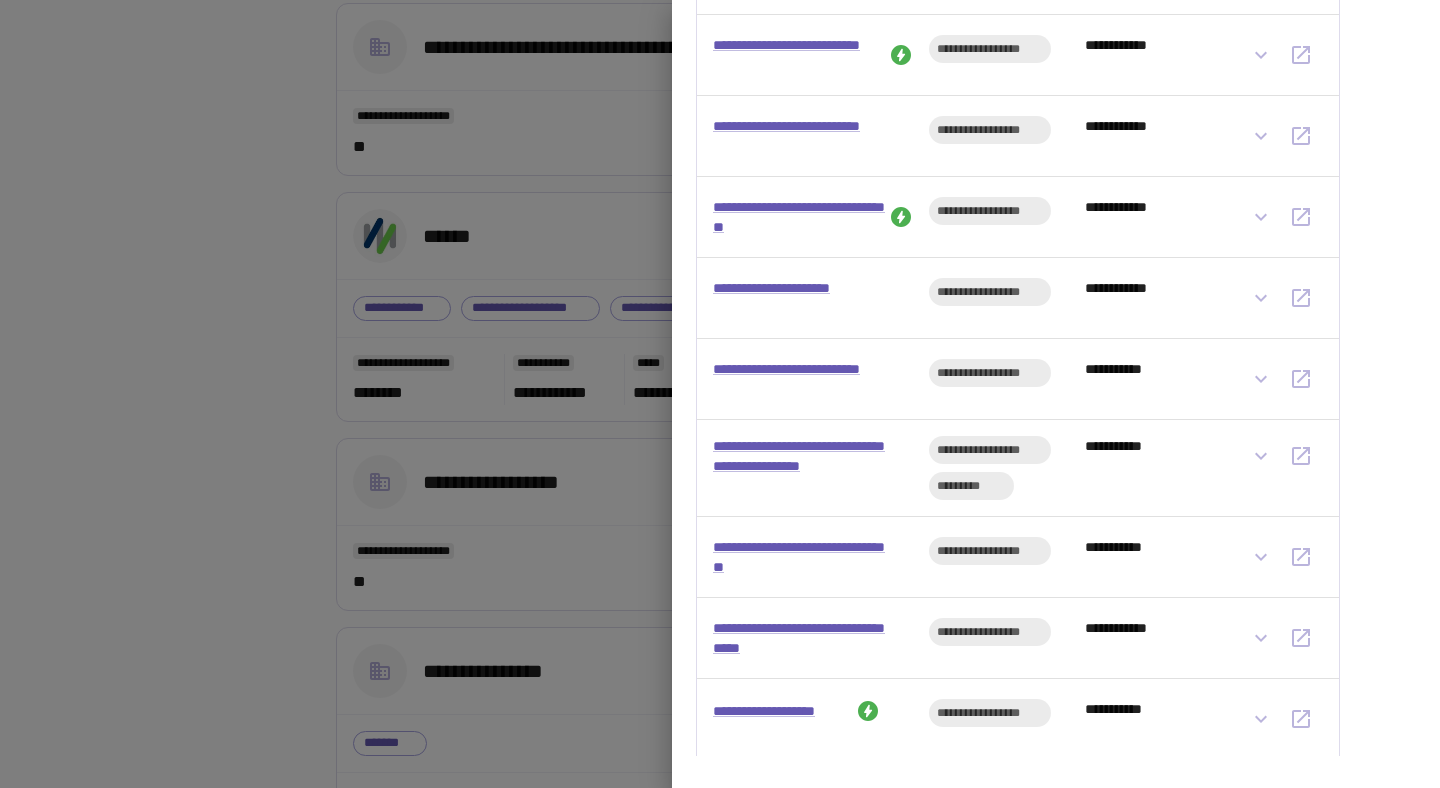 scroll, scrollTop: 599, scrollLeft: 0, axis: vertical 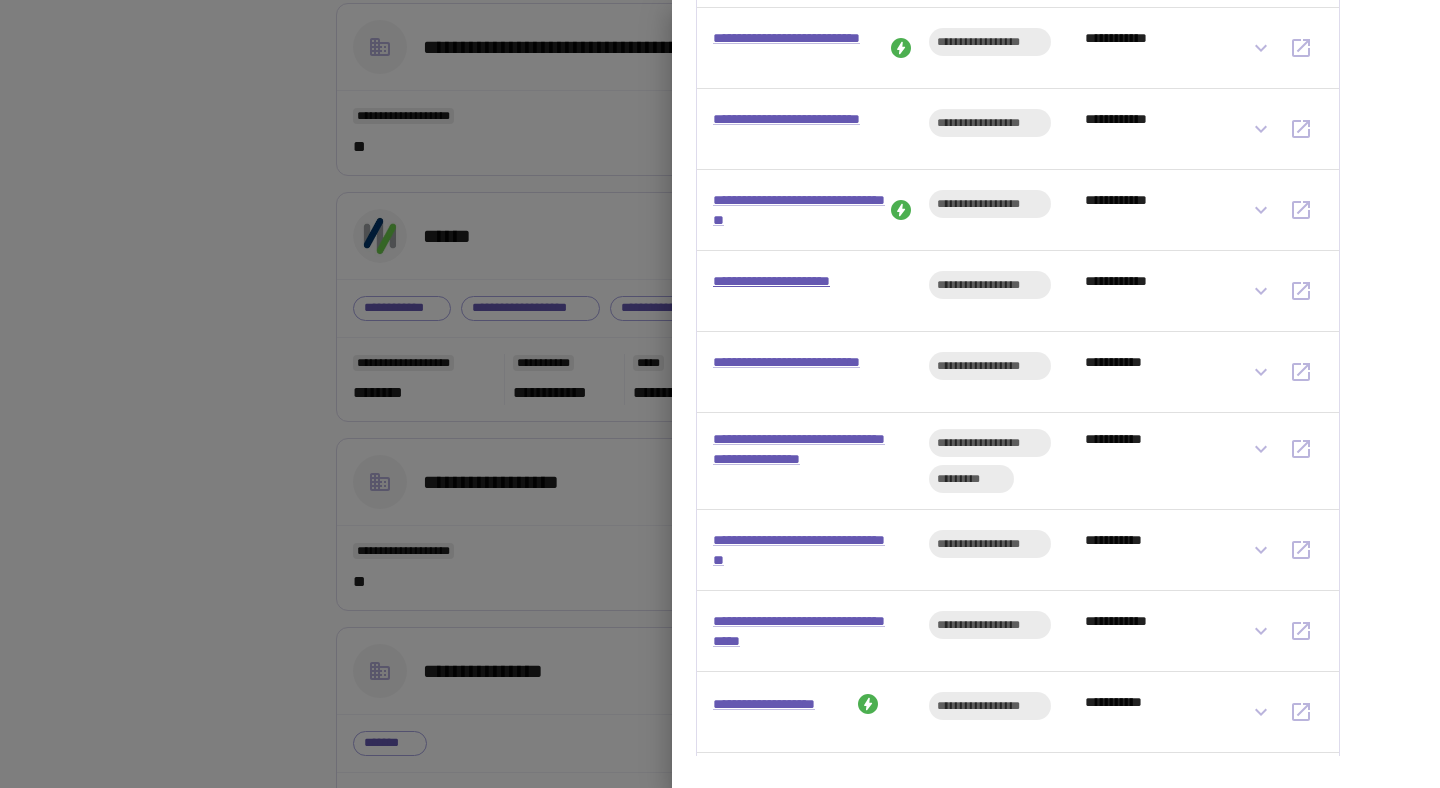 click on "**********" at bounding box center [792, 281] 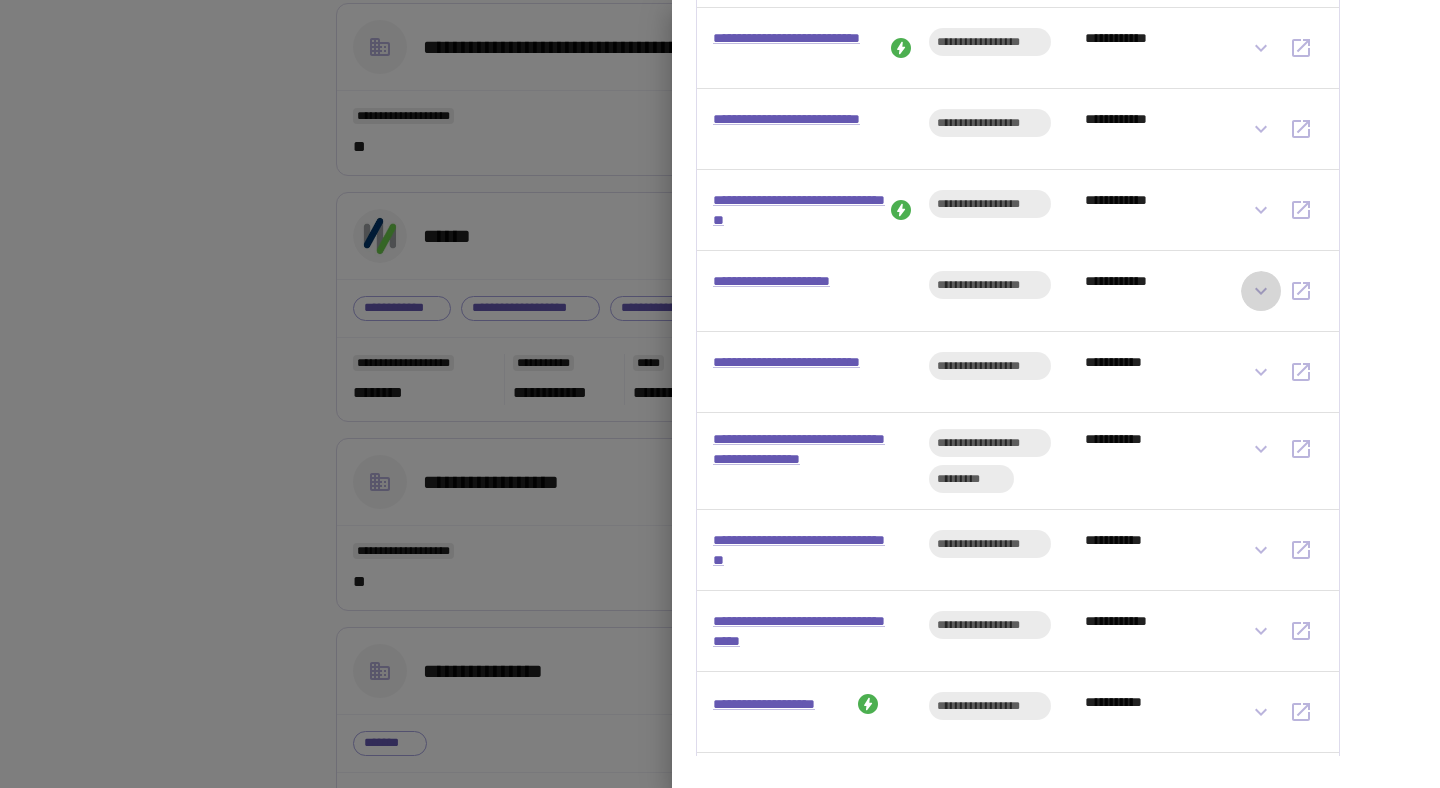 click 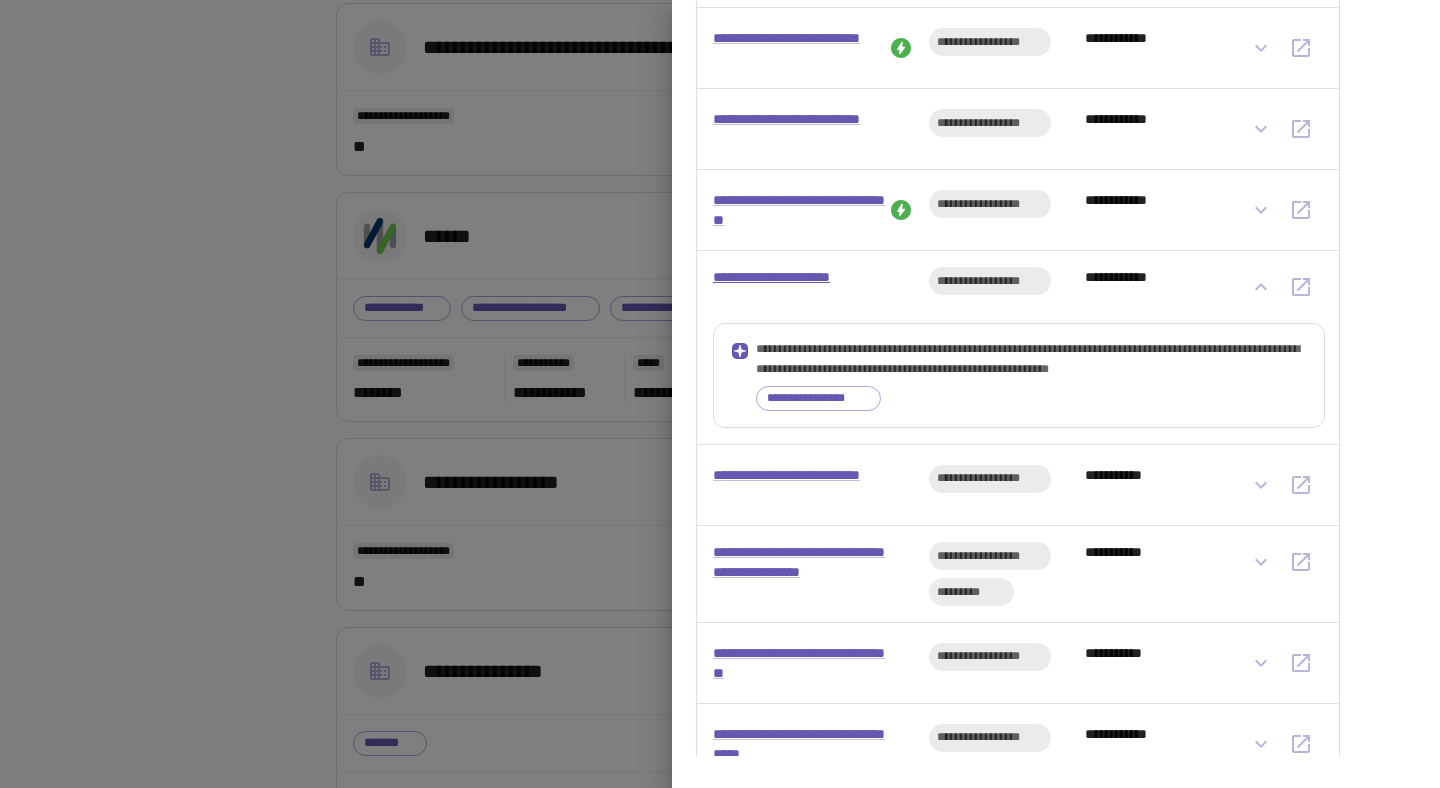 type 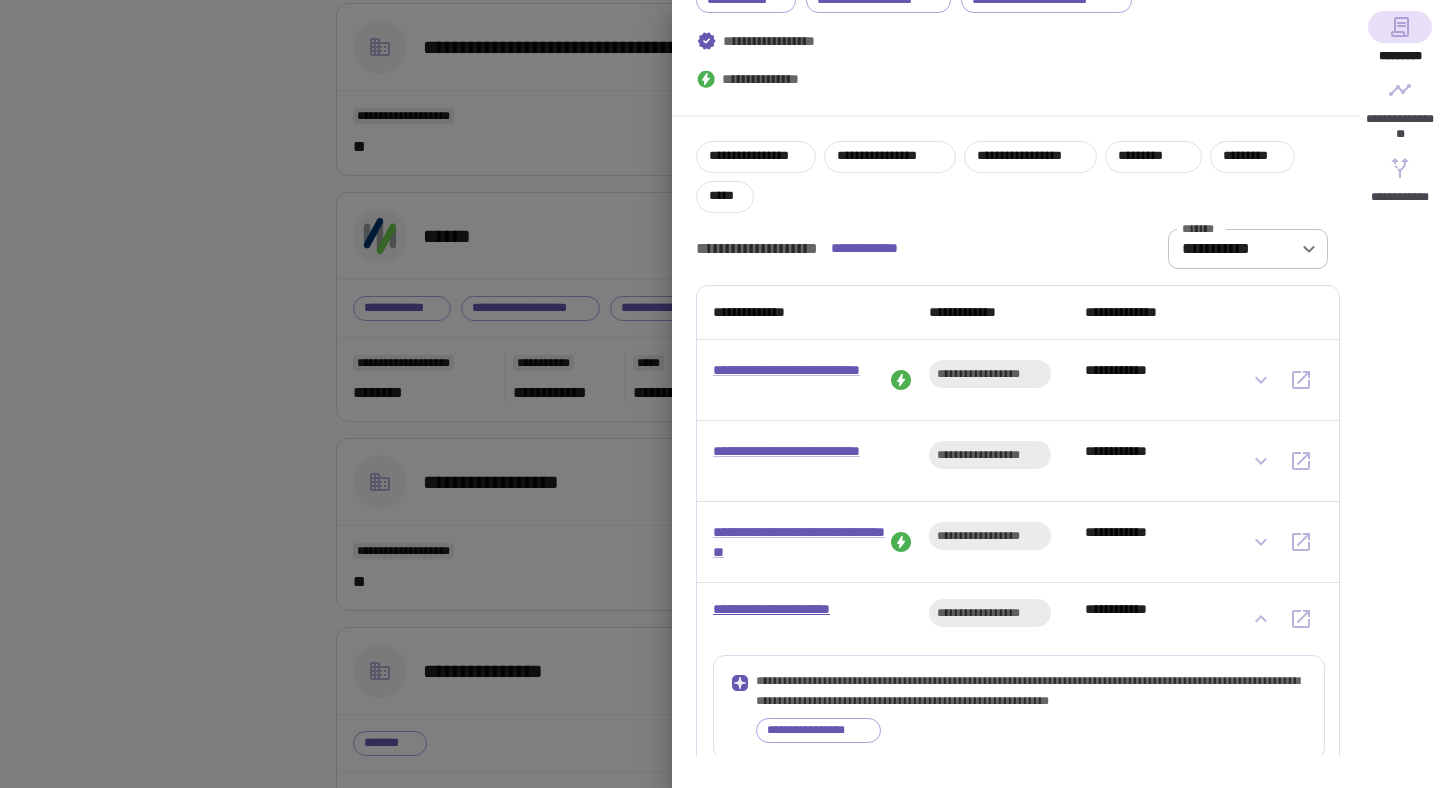 scroll, scrollTop: 272, scrollLeft: 0, axis: vertical 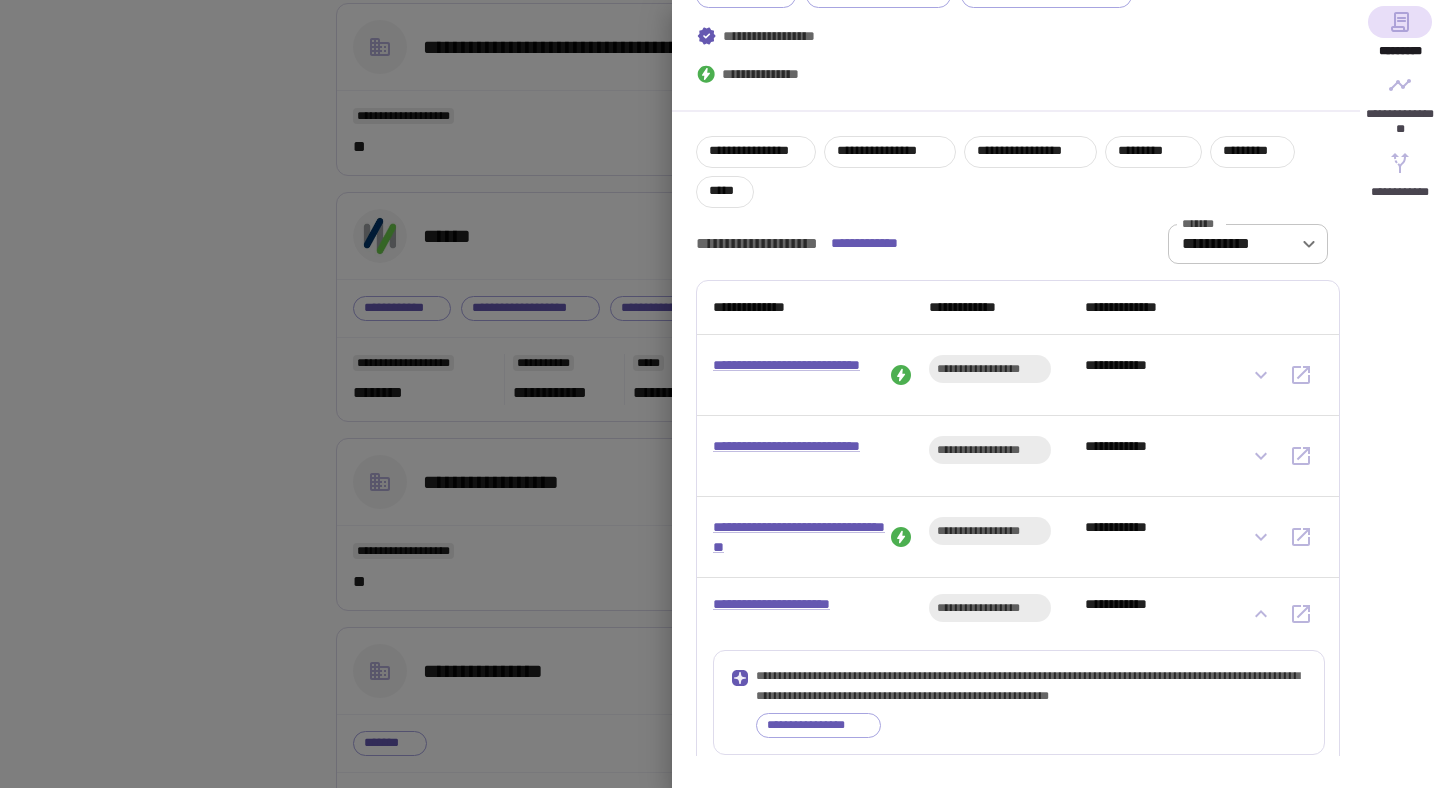 click at bounding box center (720, 394) 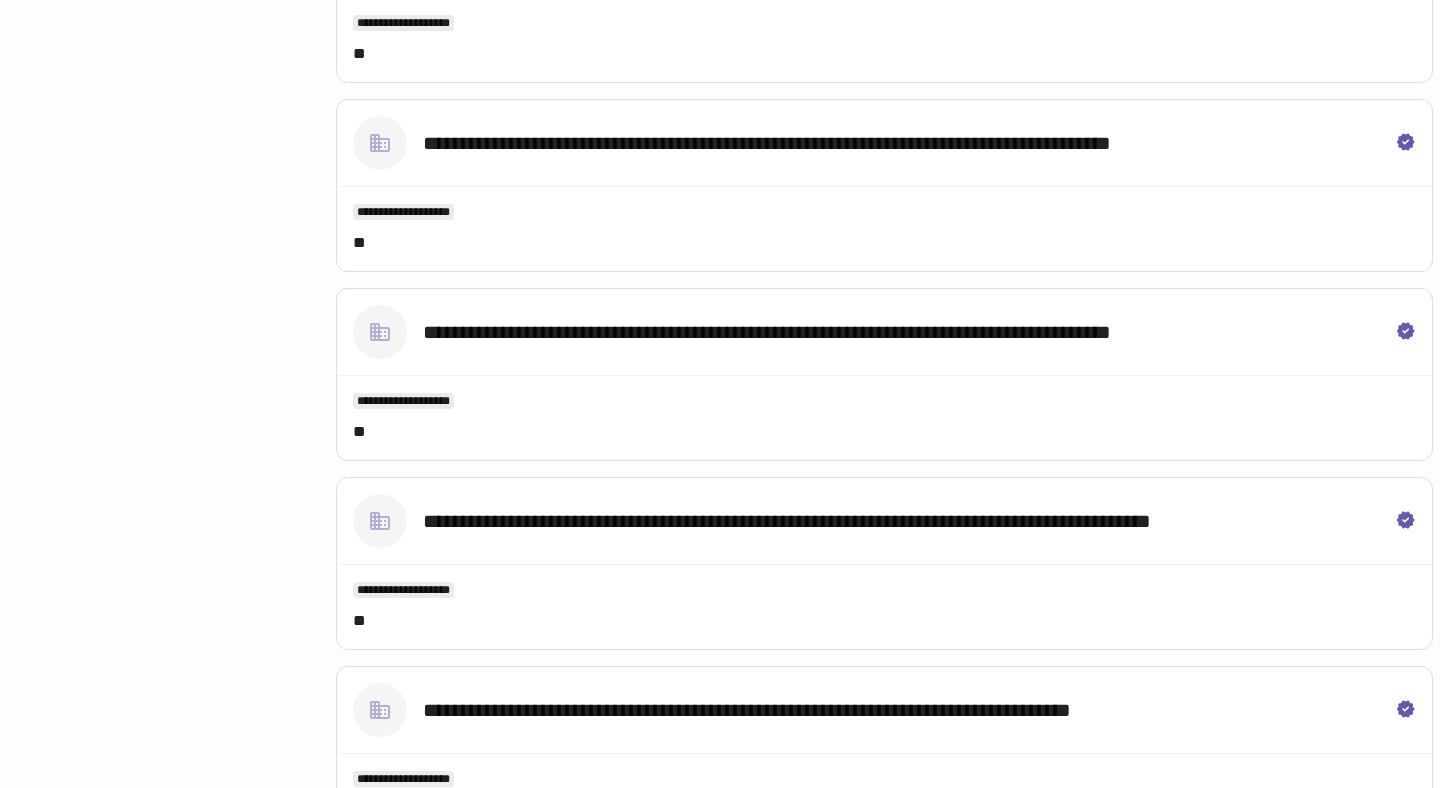 scroll, scrollTop: 2287, scrollLeft: 0, axis: vertical 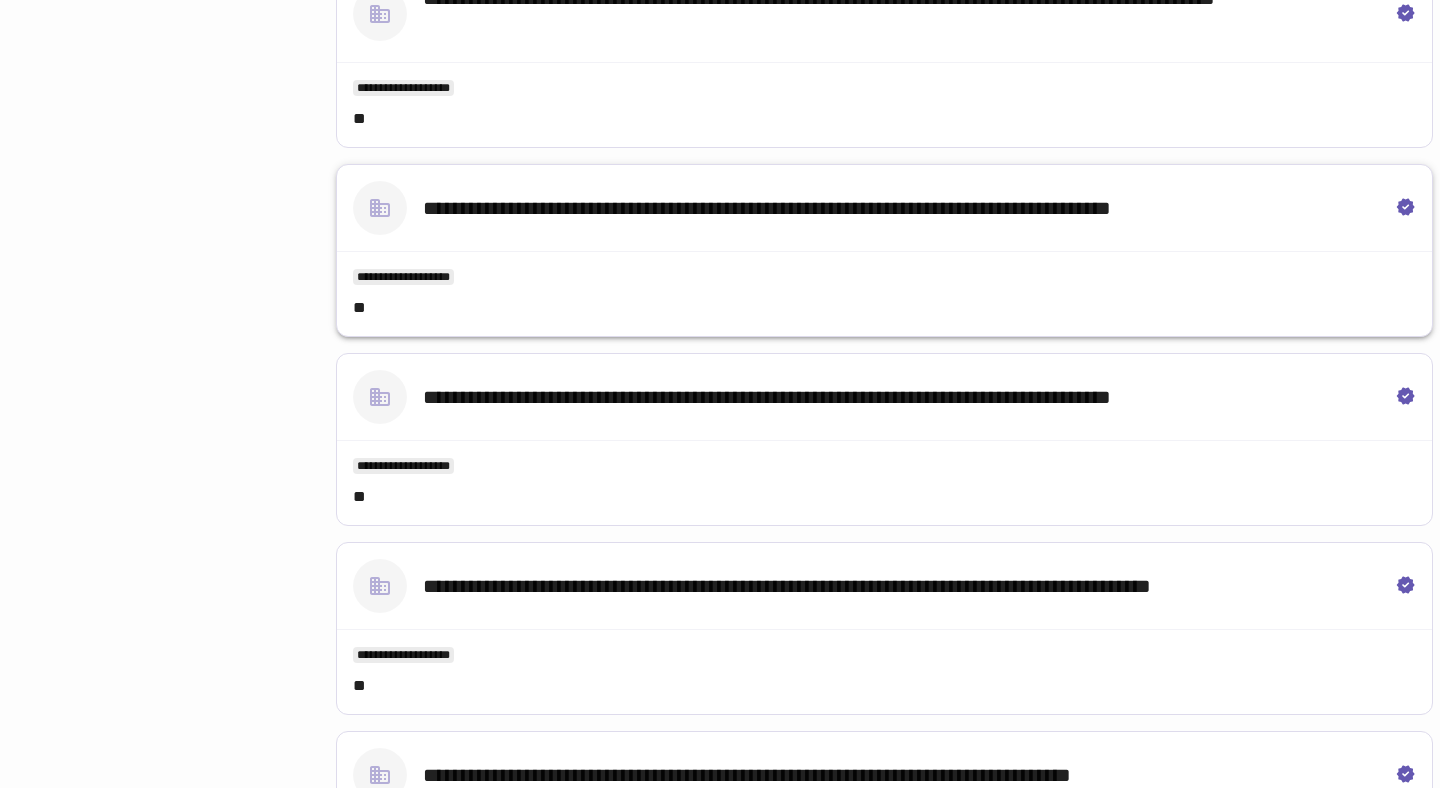 click on "**********" at bounding box center [804, 208] 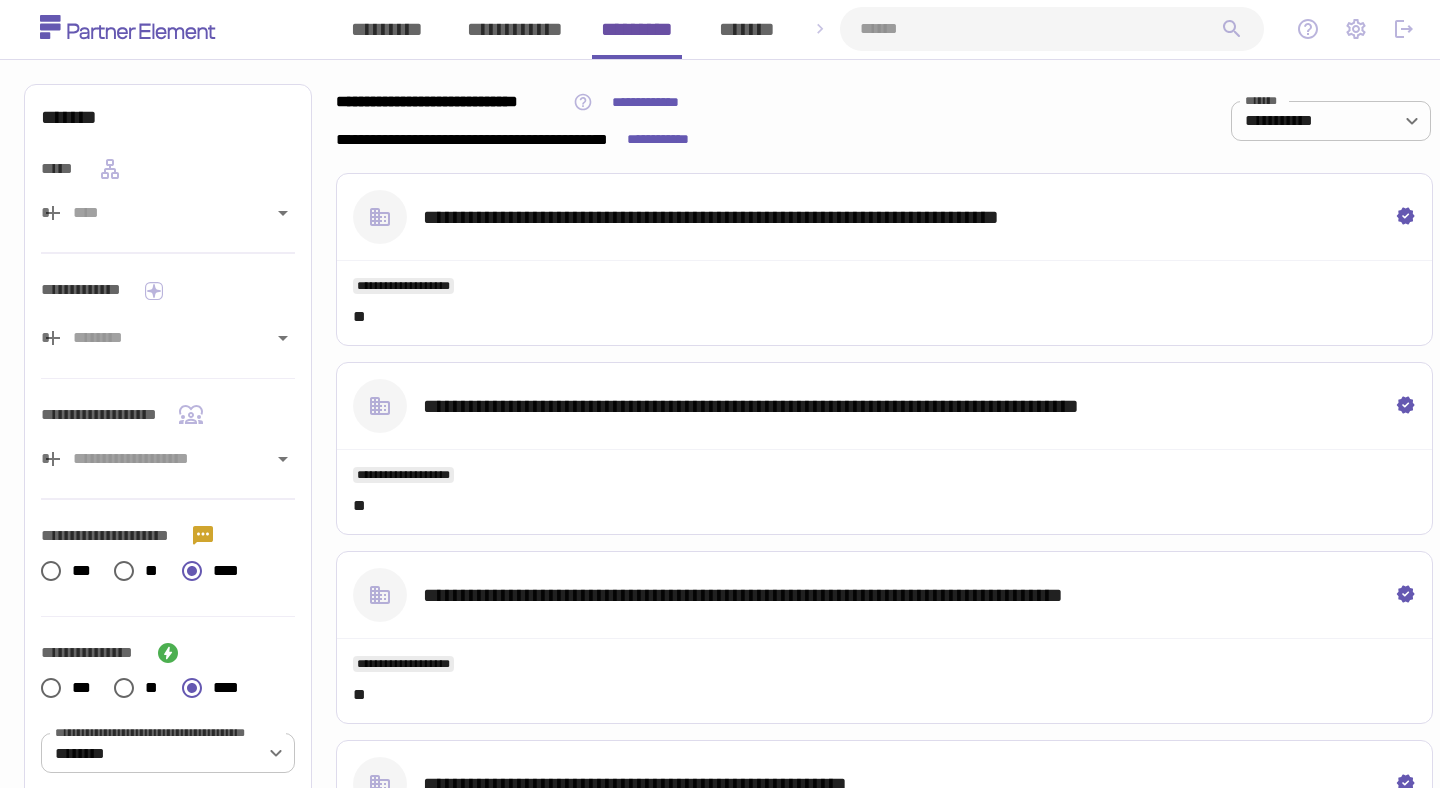 scroll, scrollTop: 0, scrollLeft: 0, axis: both 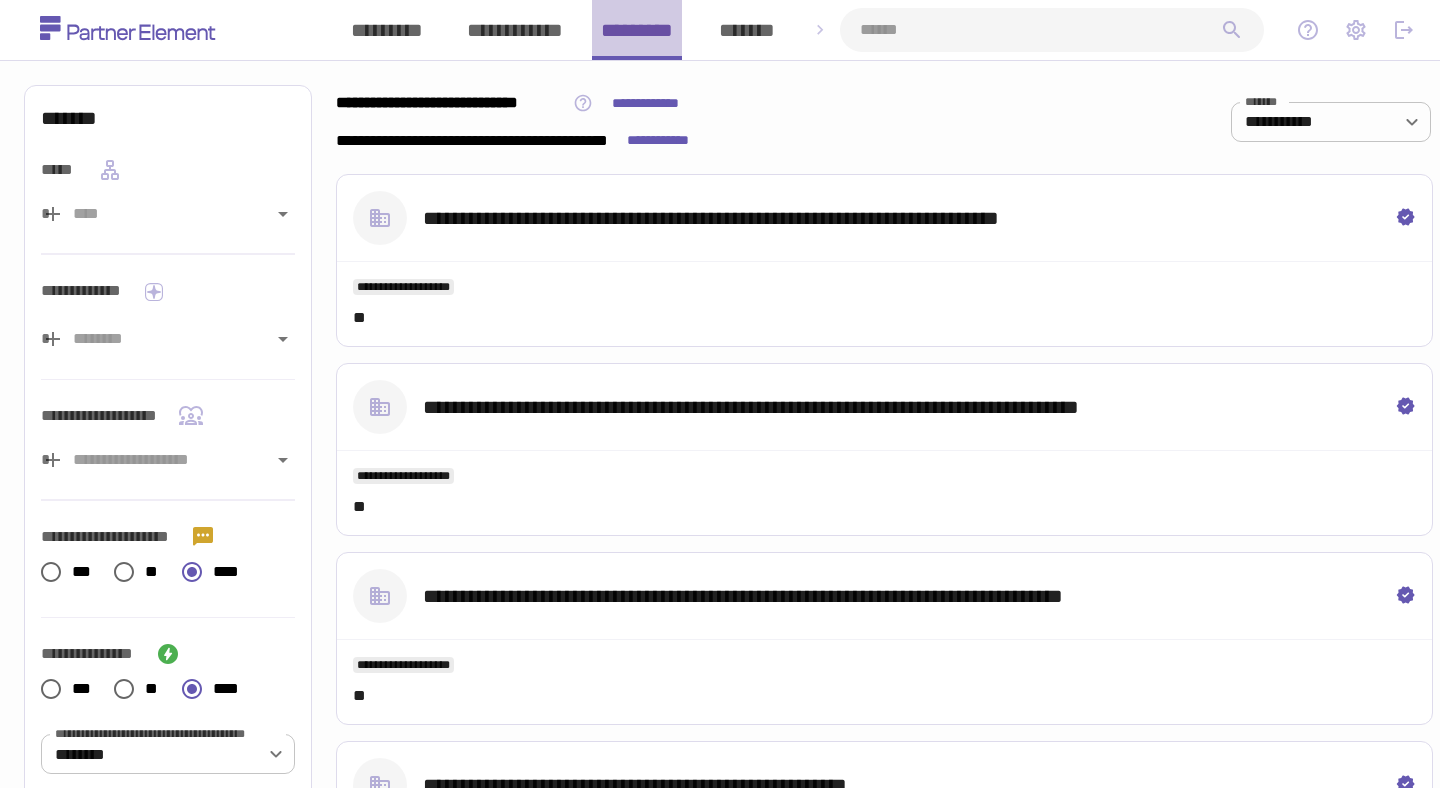 click on "*********" at bounding box center (637, 30) 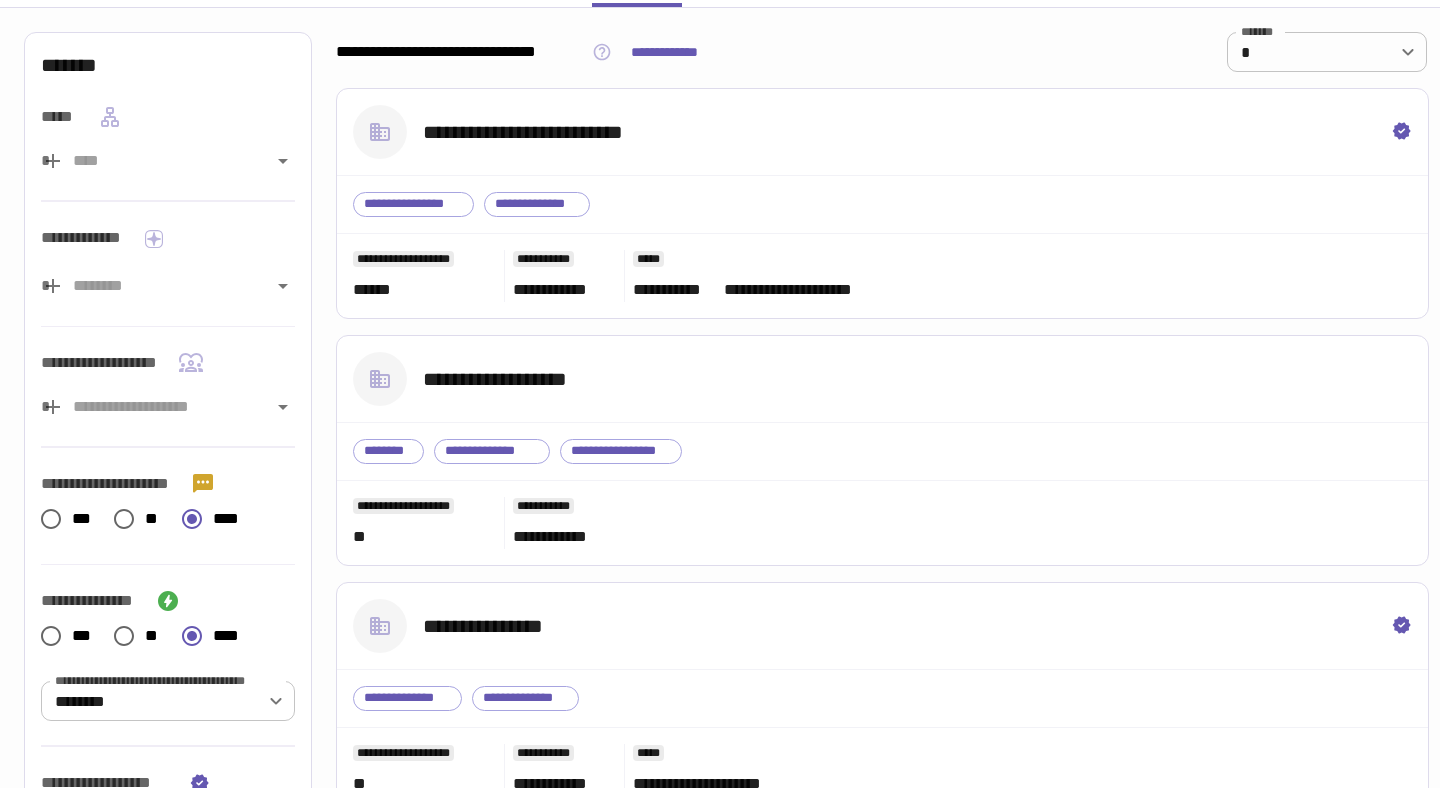 scroll, scrollTop: 0, scrollLeft: 0, axis: both 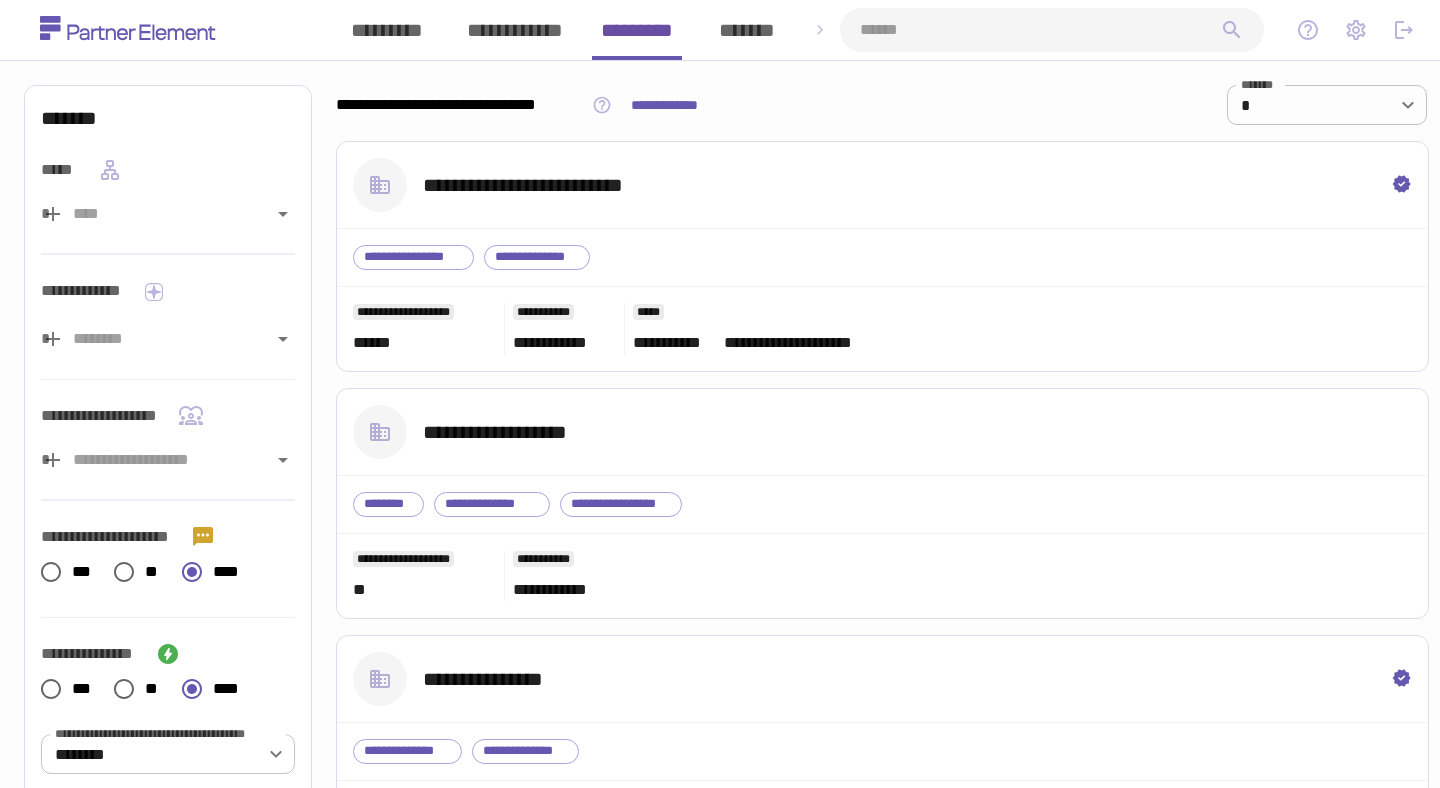 type 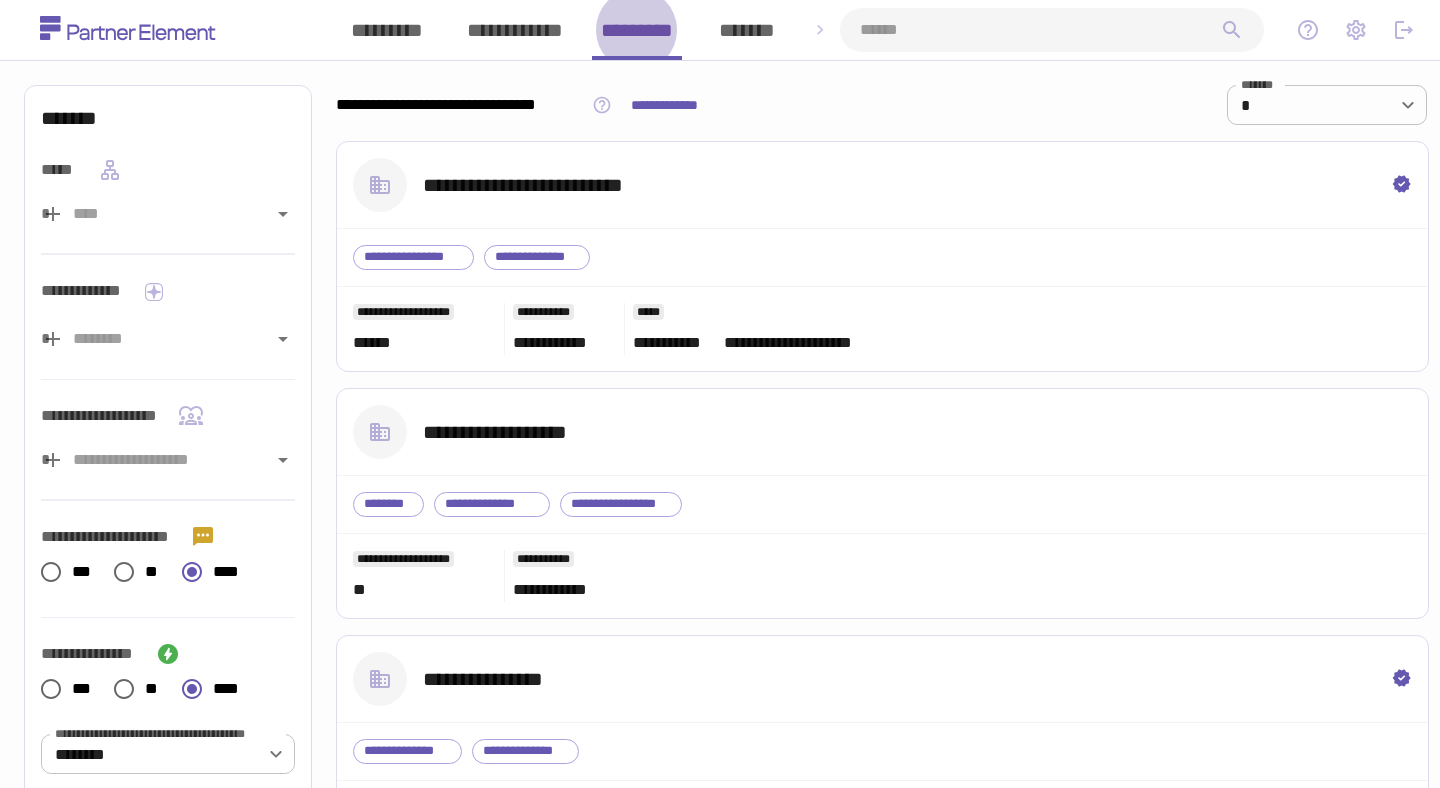 click at bounding box center (1040, 30) 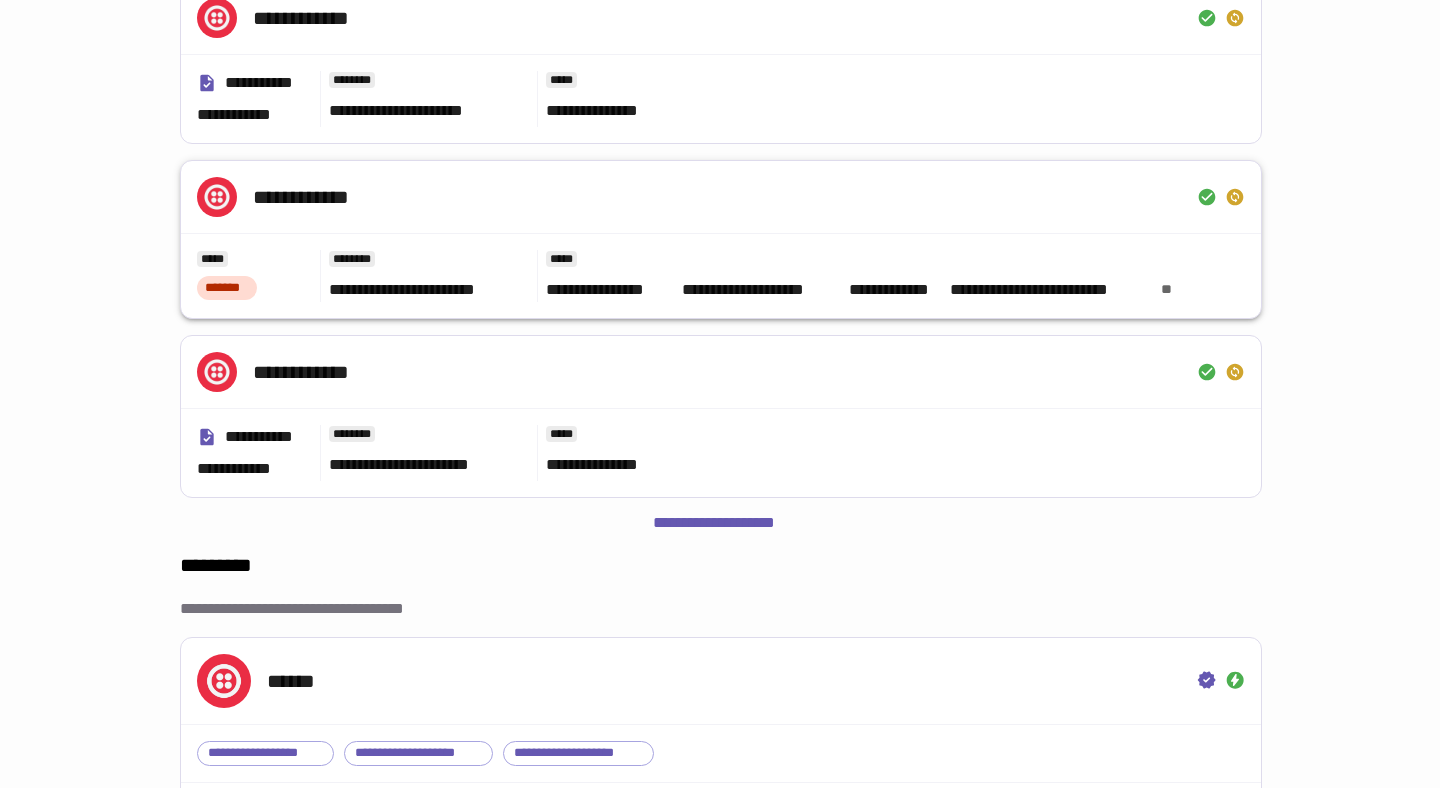 scroll, scrollTop: 344, scrollLeft: 0, axis: vertical 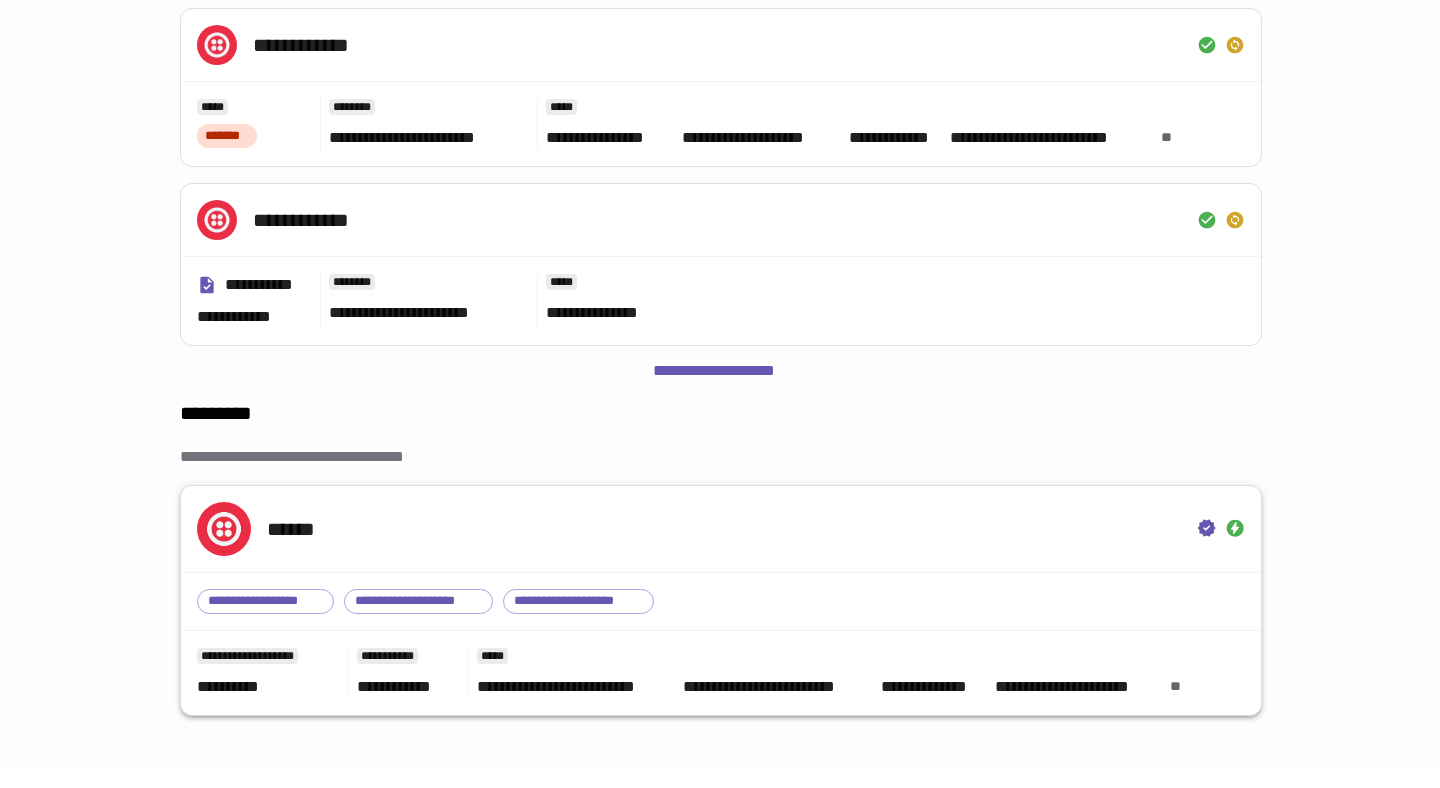 click on "******" at bounding box center (721, 529) 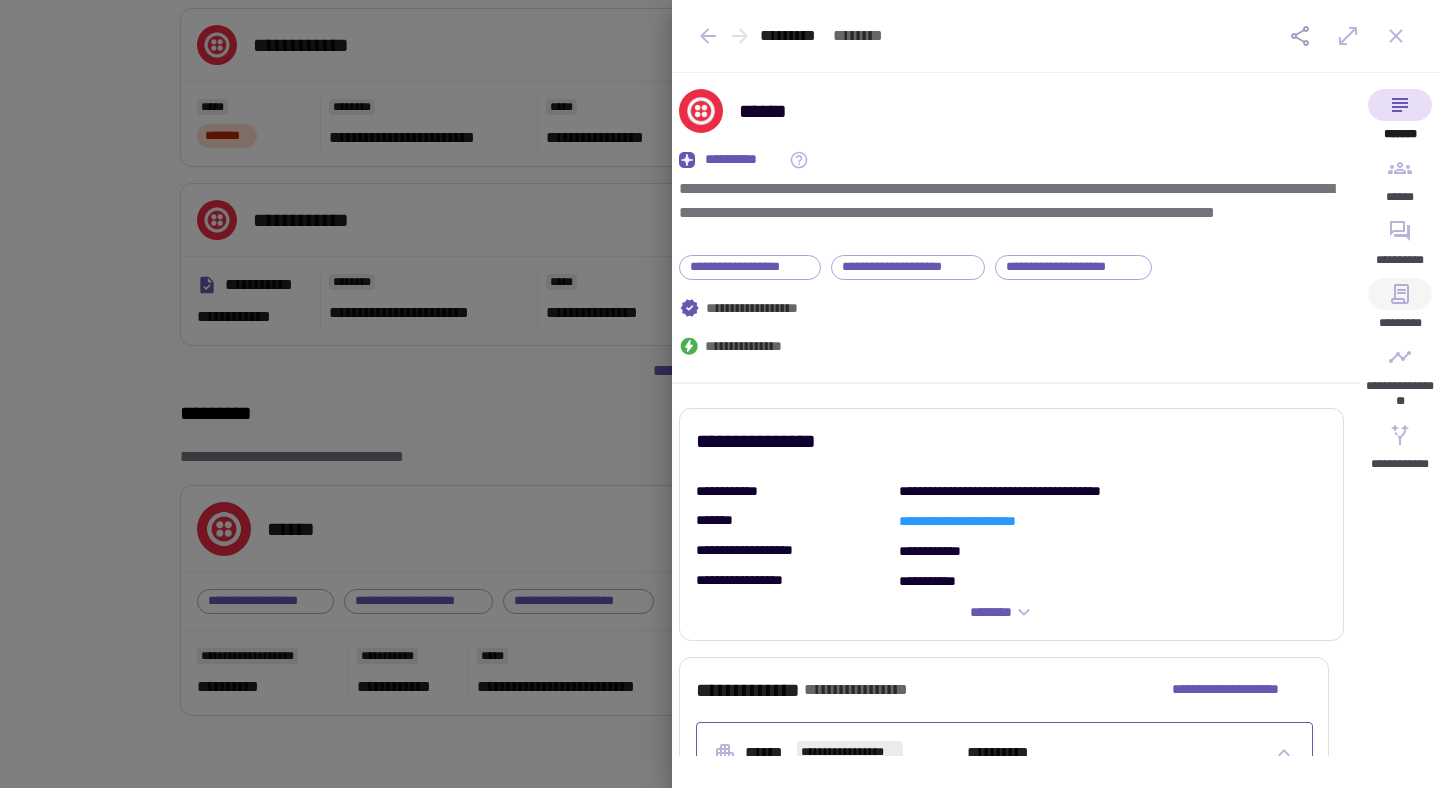 click on "*********" at bounding box center (1400, 309) 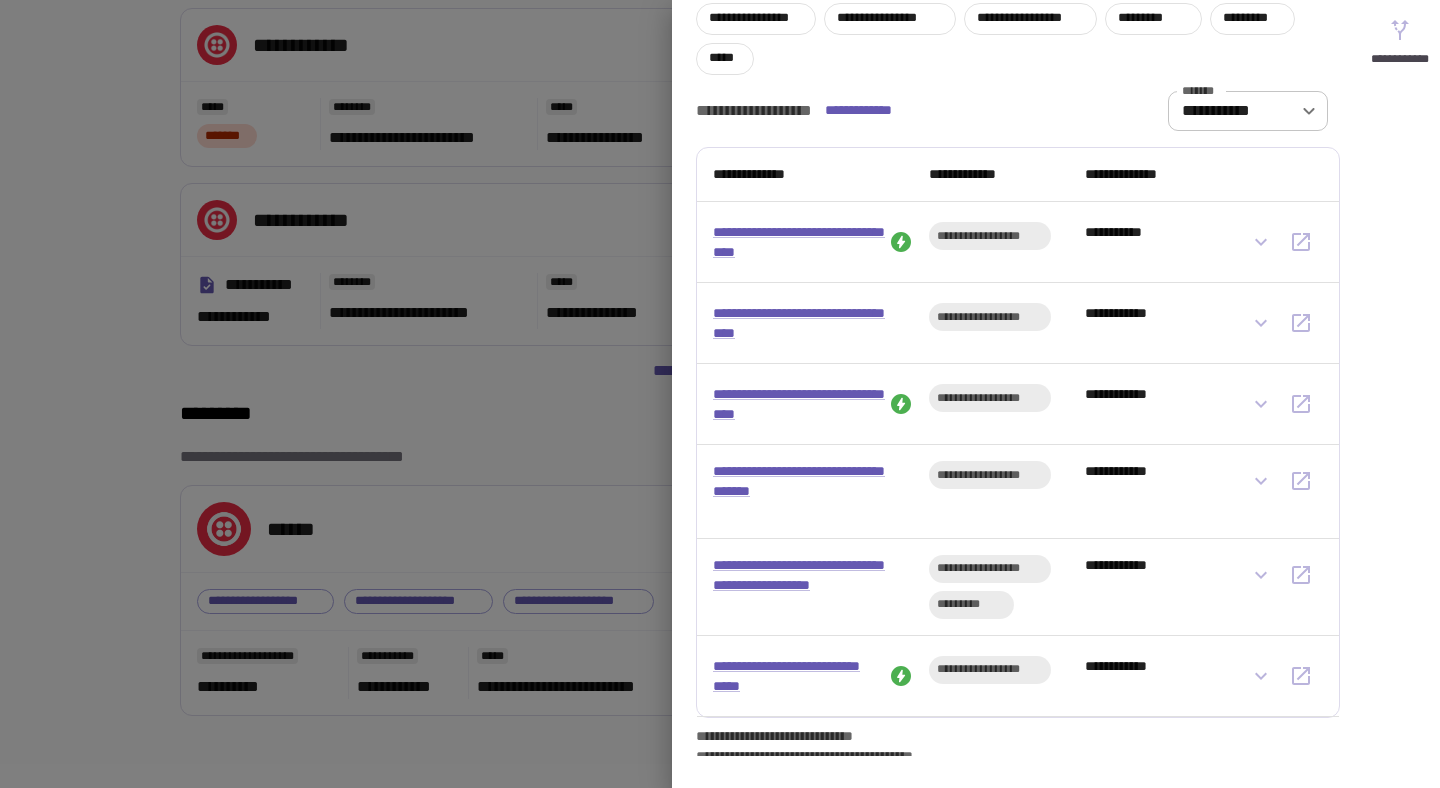 scroll, scrollTop: 415, scrollLeft: 0, axis: vertical 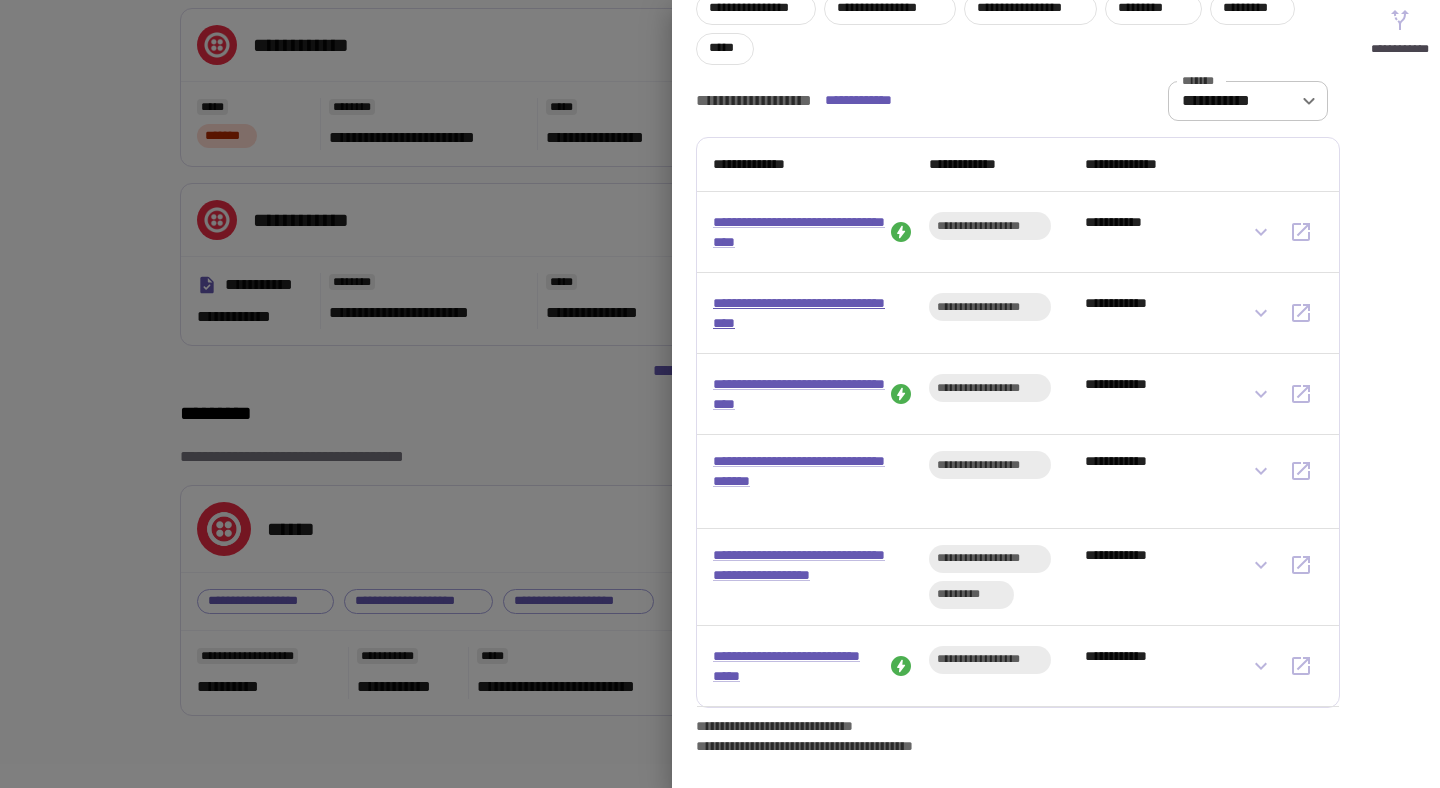 click on "**********" at bounding box center (799, 313) 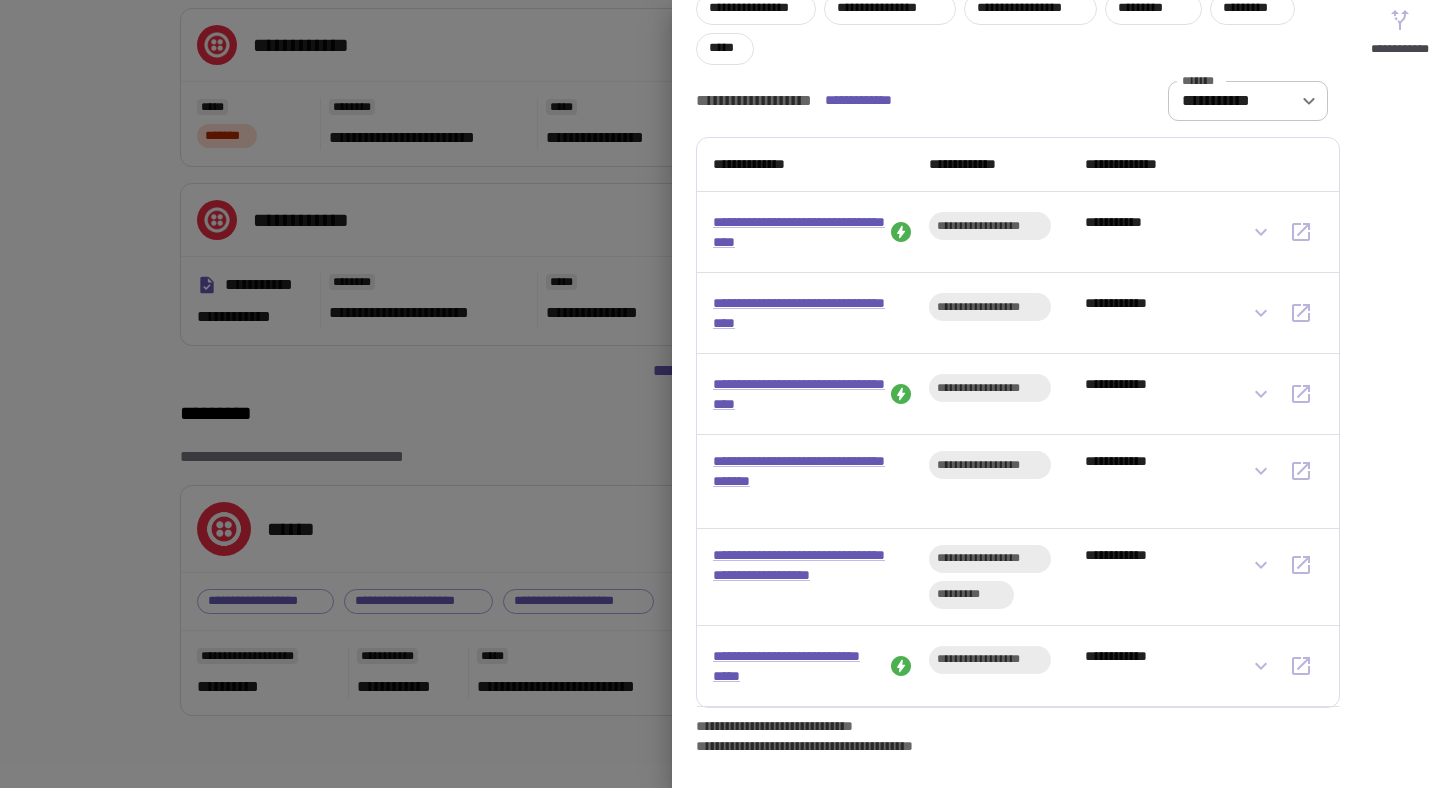 click at bounding box center (720, 394) 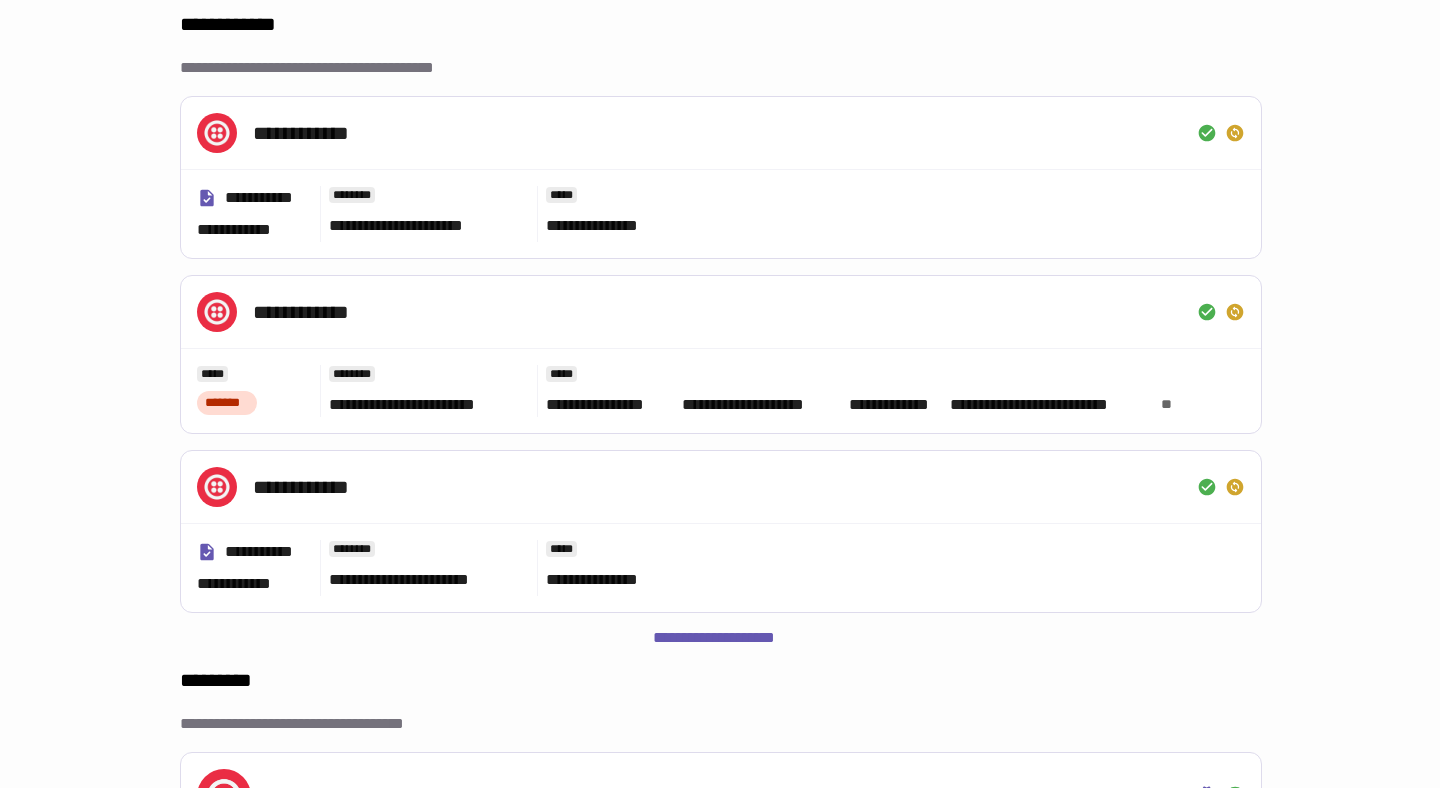 scroll, scrollTop: 0, scrollLeft: 0, axis: both 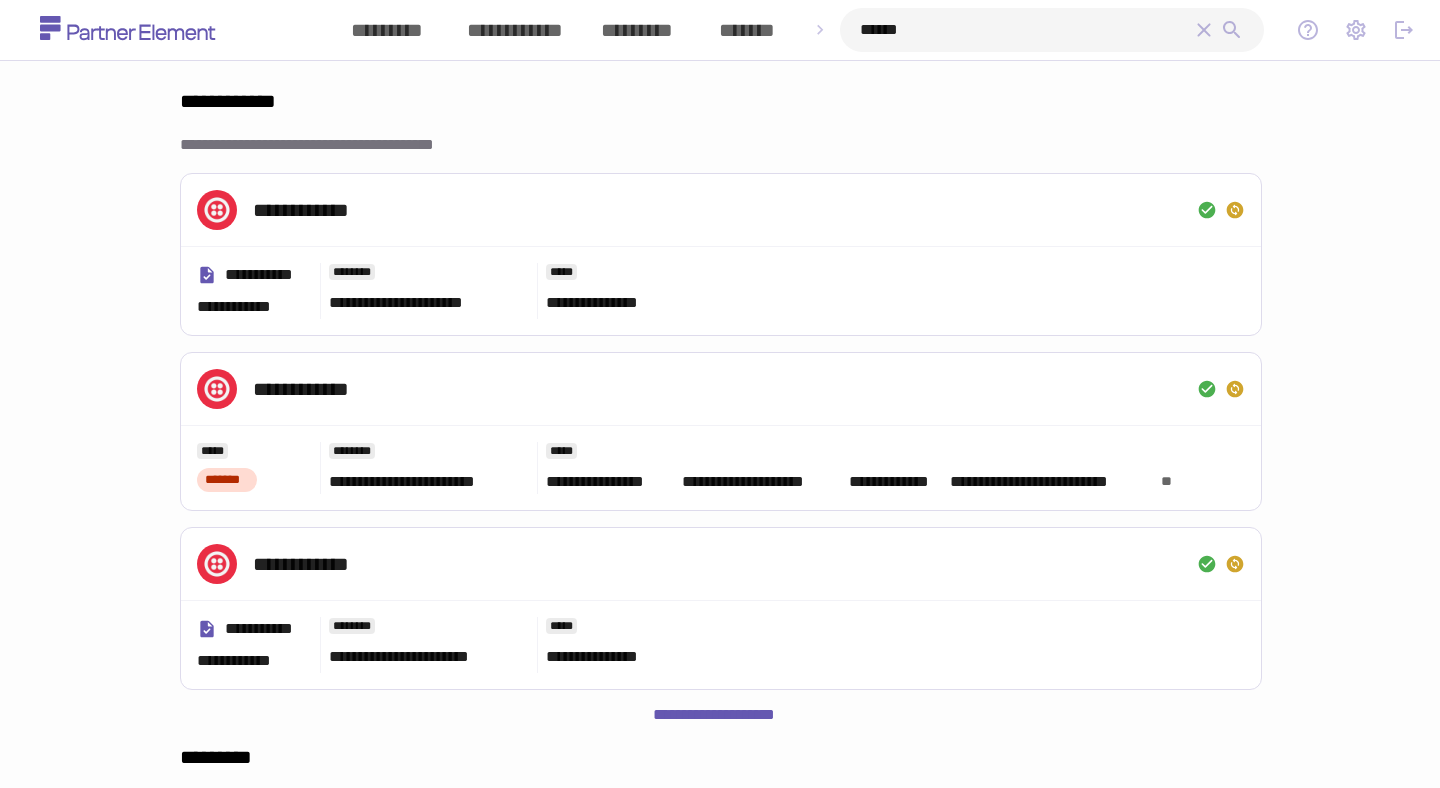 click on "******" at bounding box center [1026, 30] 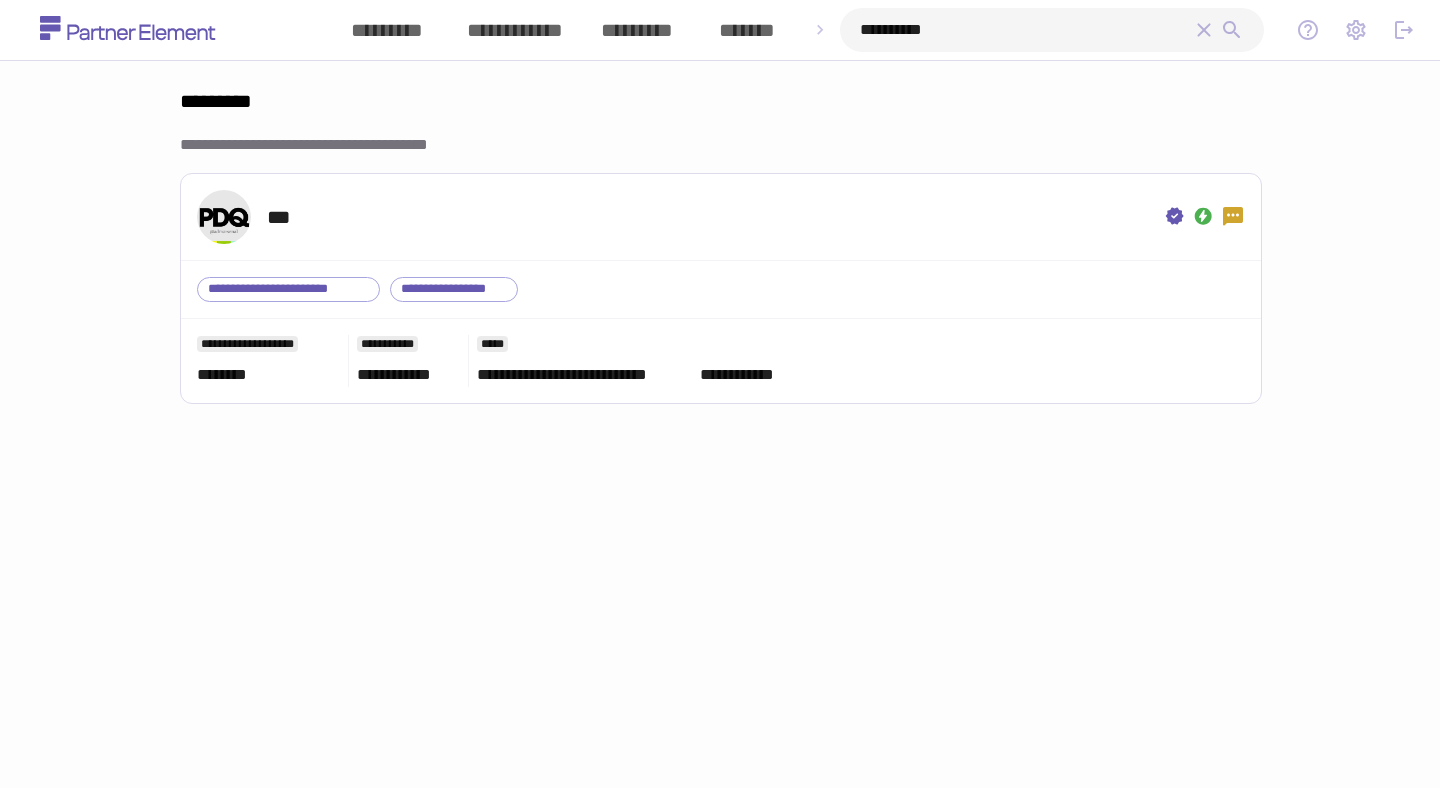 click on "**********" at bounding box center (1026, 30) 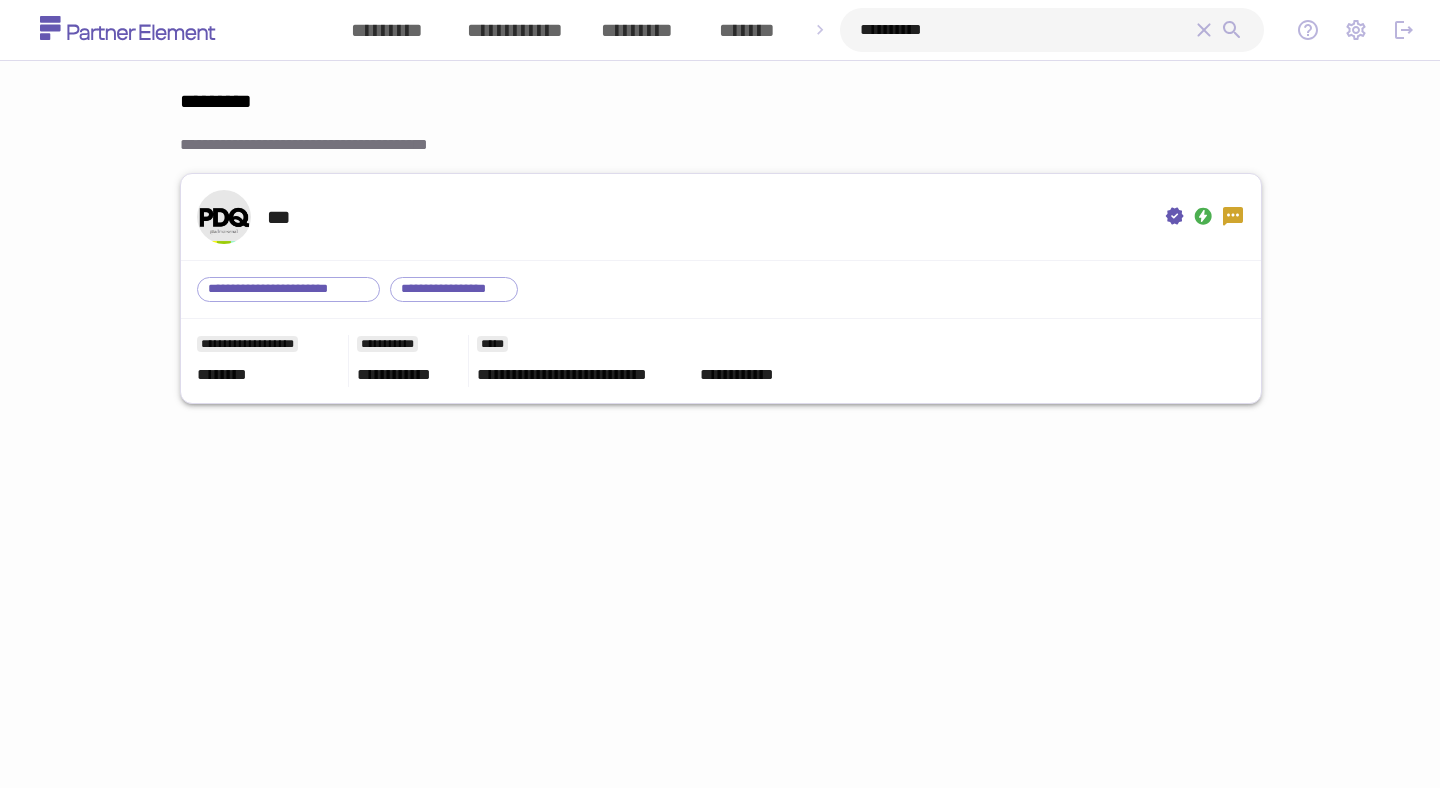 click on "***" at bounding box center (721, 217) 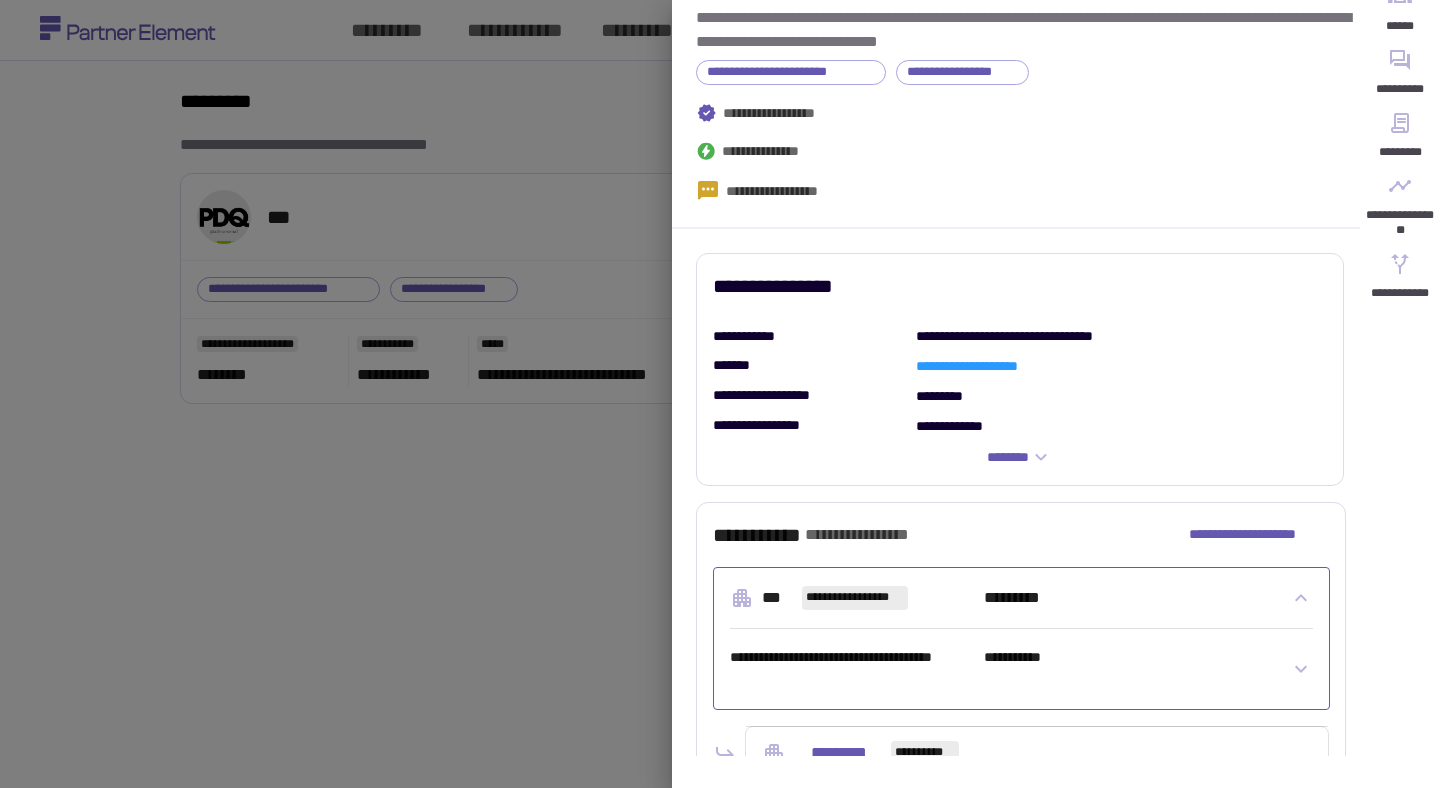 scroll, scrollTop: 133, scrollLeft: 0, axis: vertical 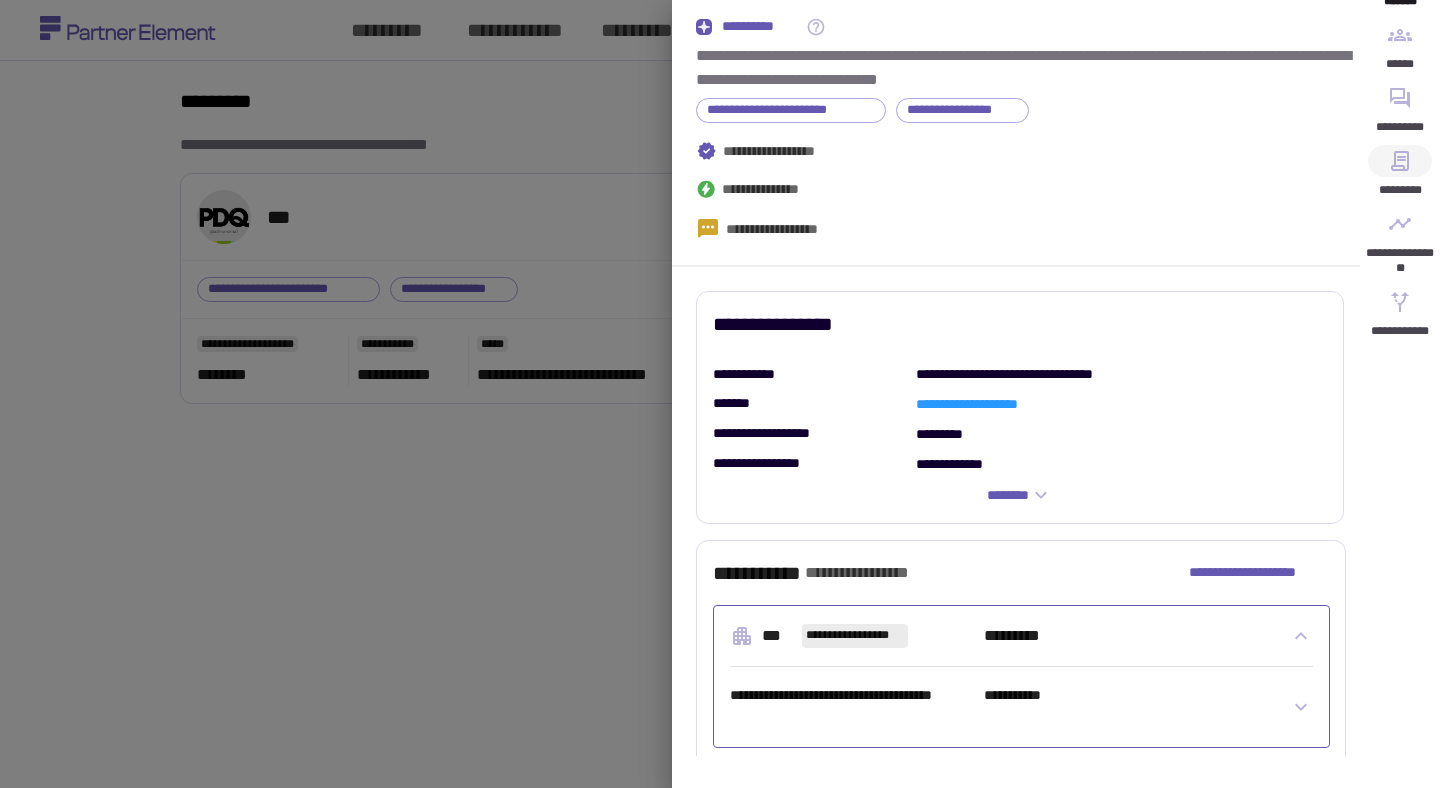 click on "*********" at bounding box center [1400, 176] 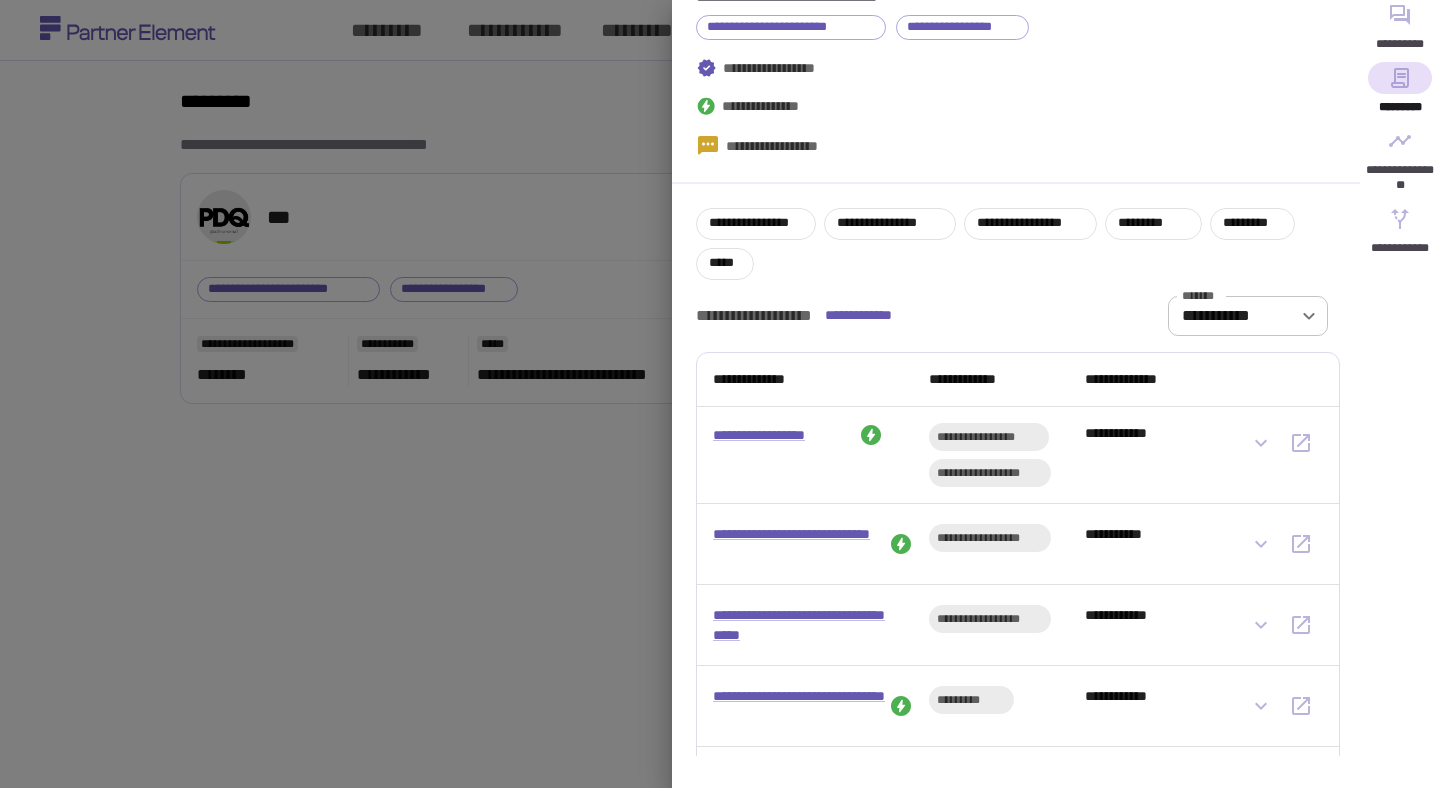 scroll, scrollTop: 338, scrollLeft: 0, axis: vertical 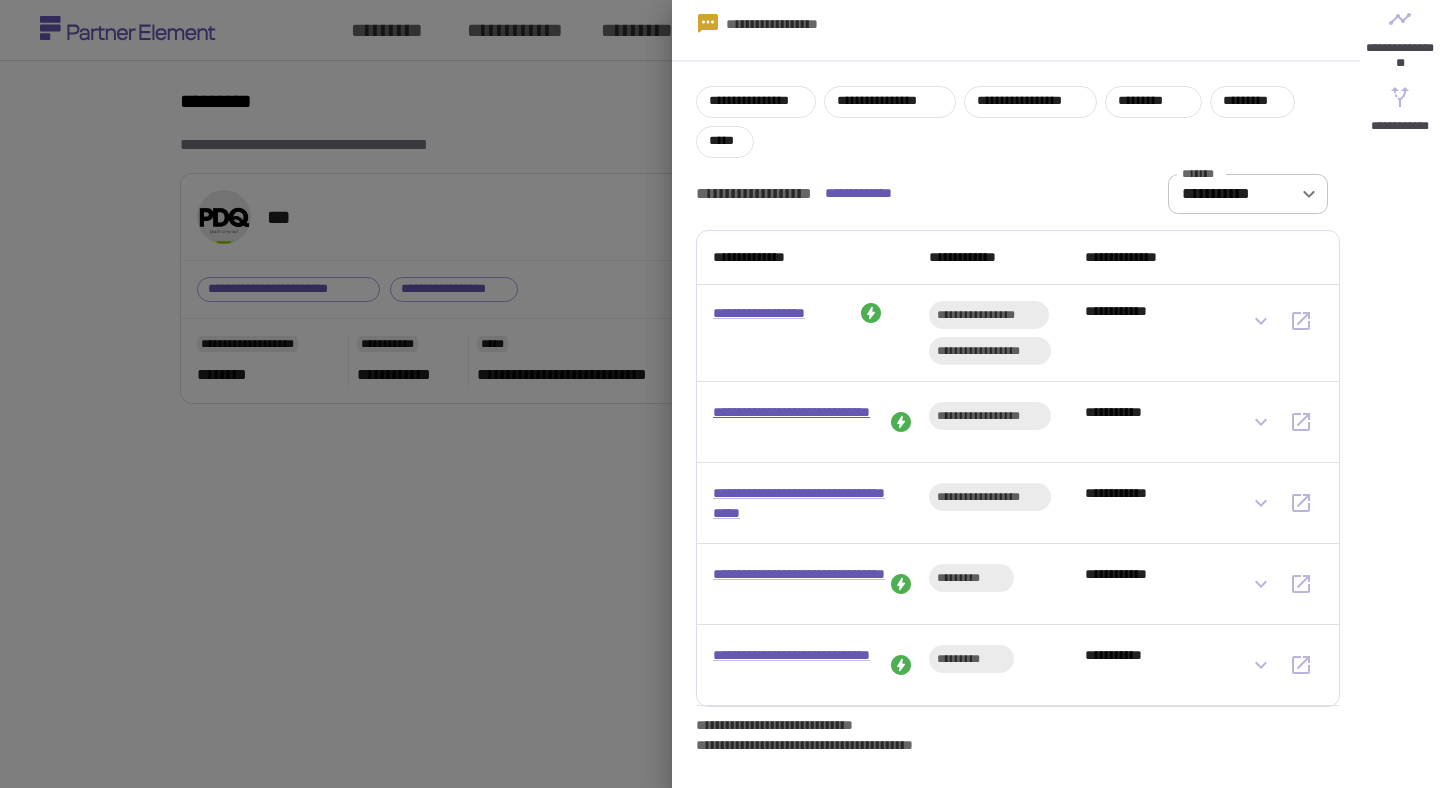 click on "**********" at bounding box center [799, 422] 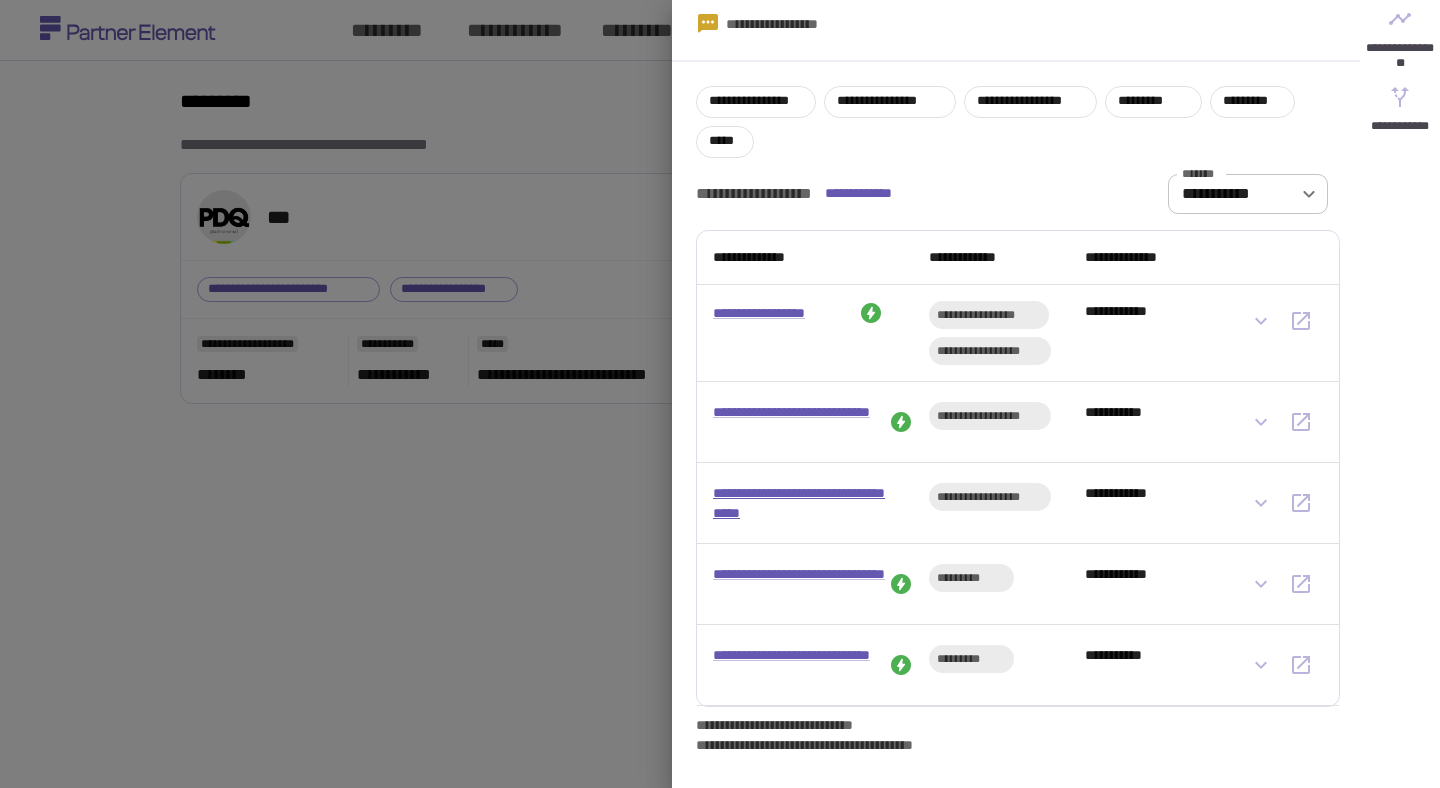 click on "**********" at bounding box center [799, 503] 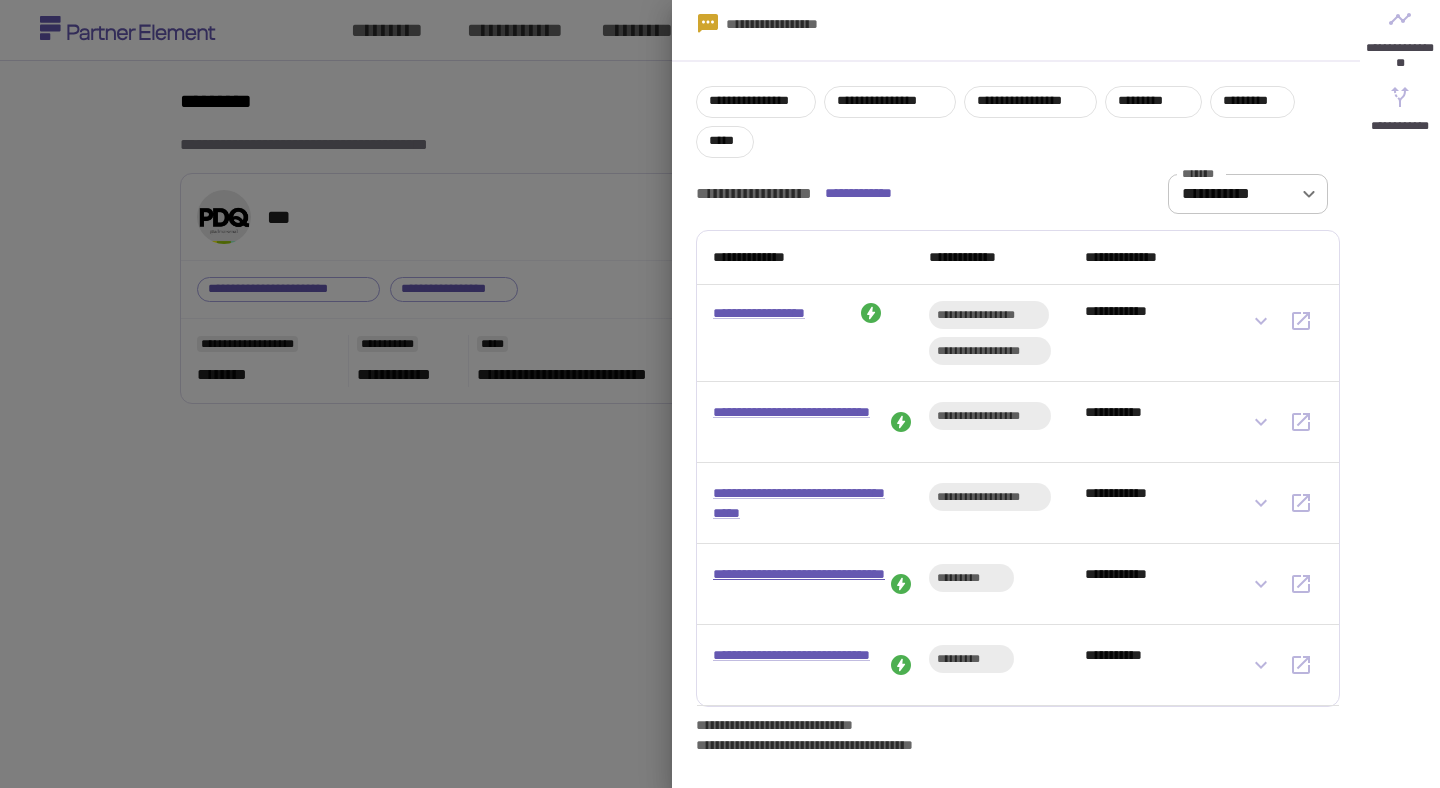 click on "**********" at bounding box center (799, 584) 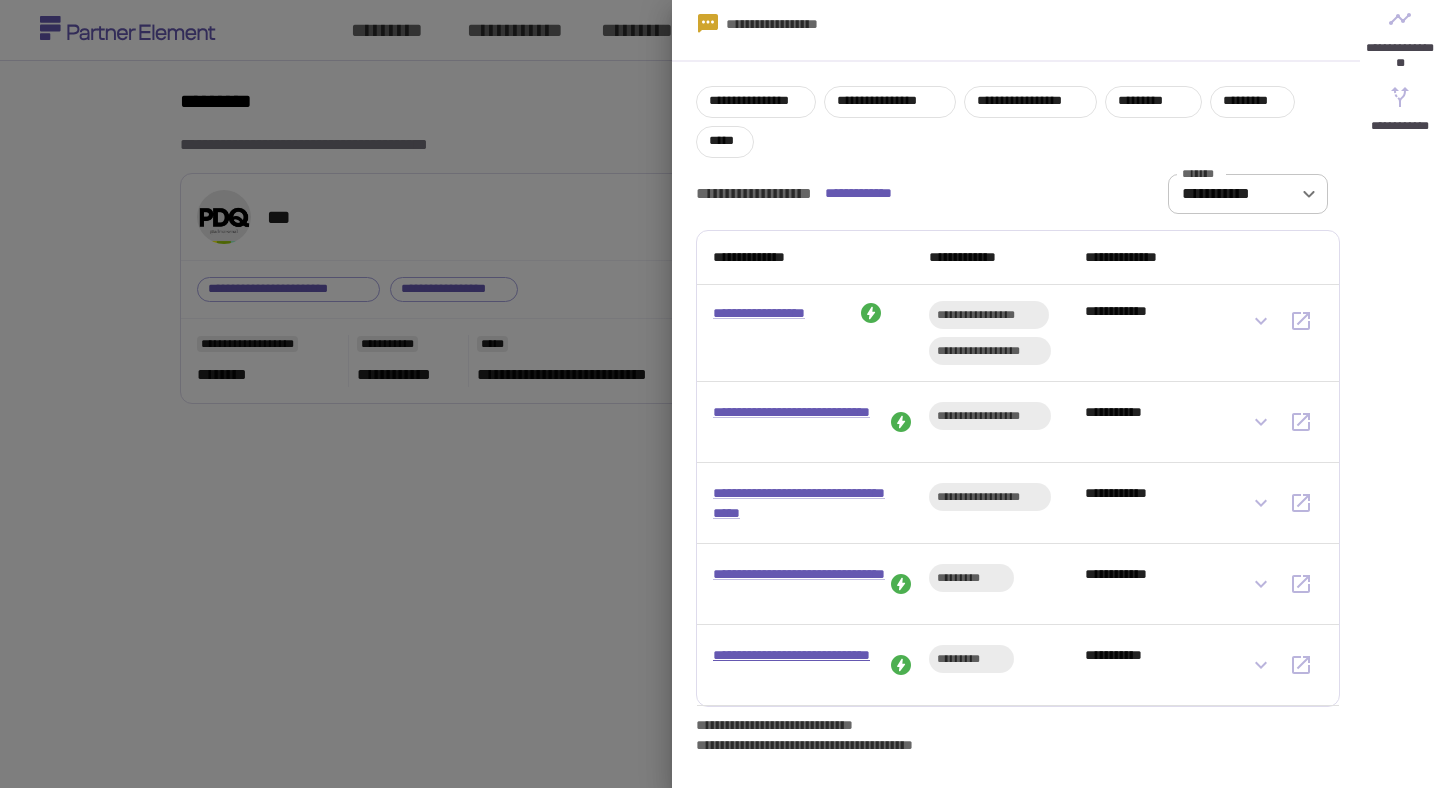 click on "**********" at bounding box center (799, 665) 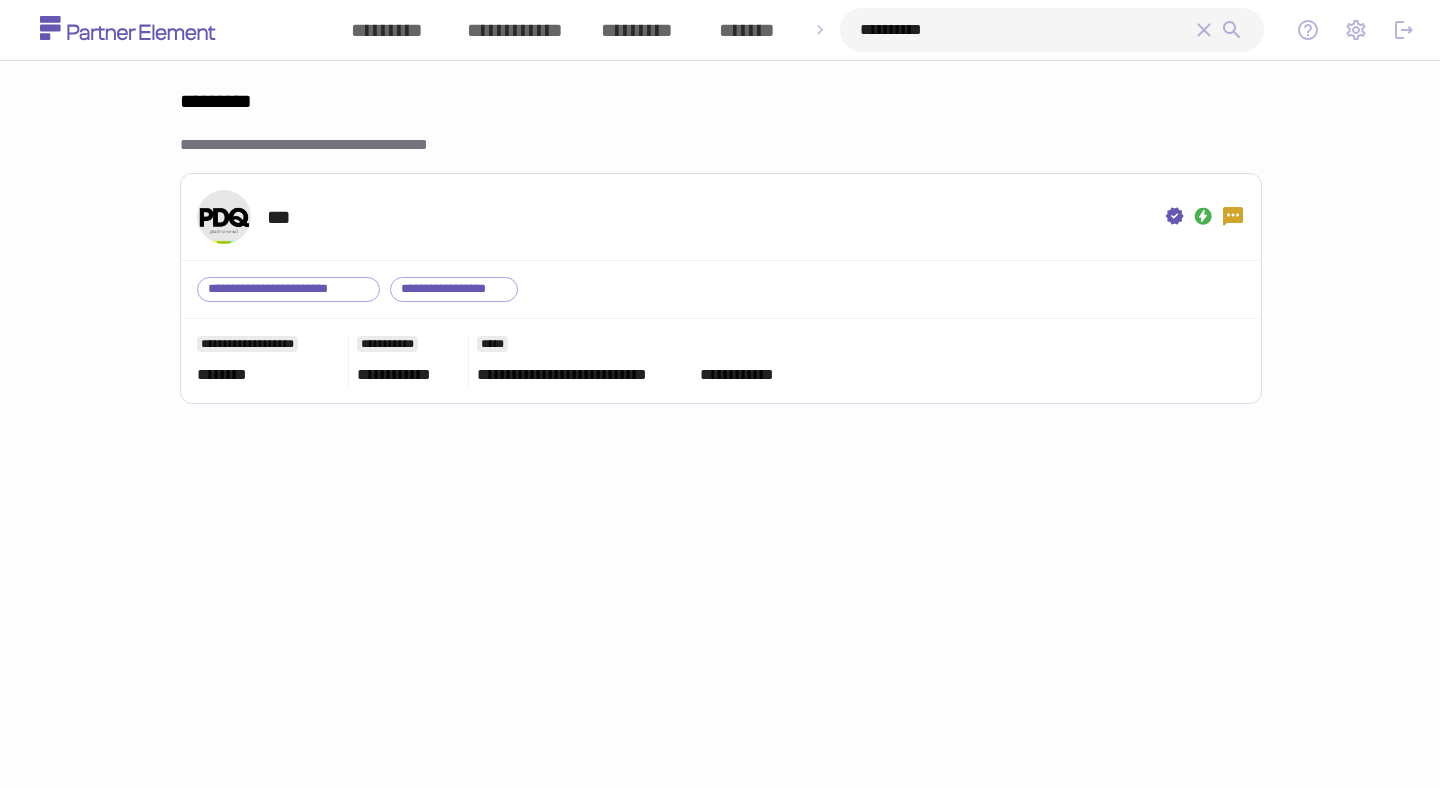 click on "**********" at bounding box center [1026, 30] 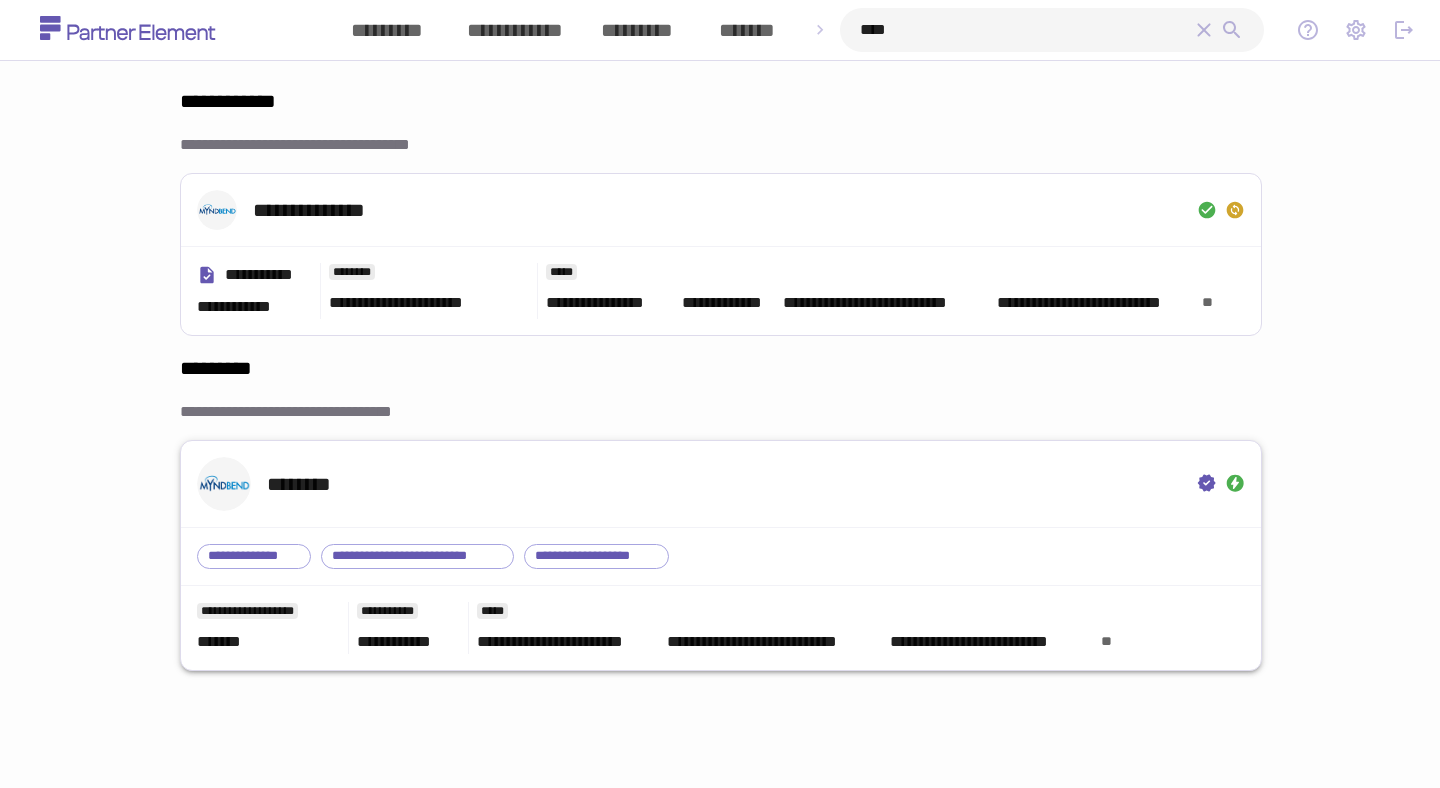 click on "********" at bounding box center [721, 484] 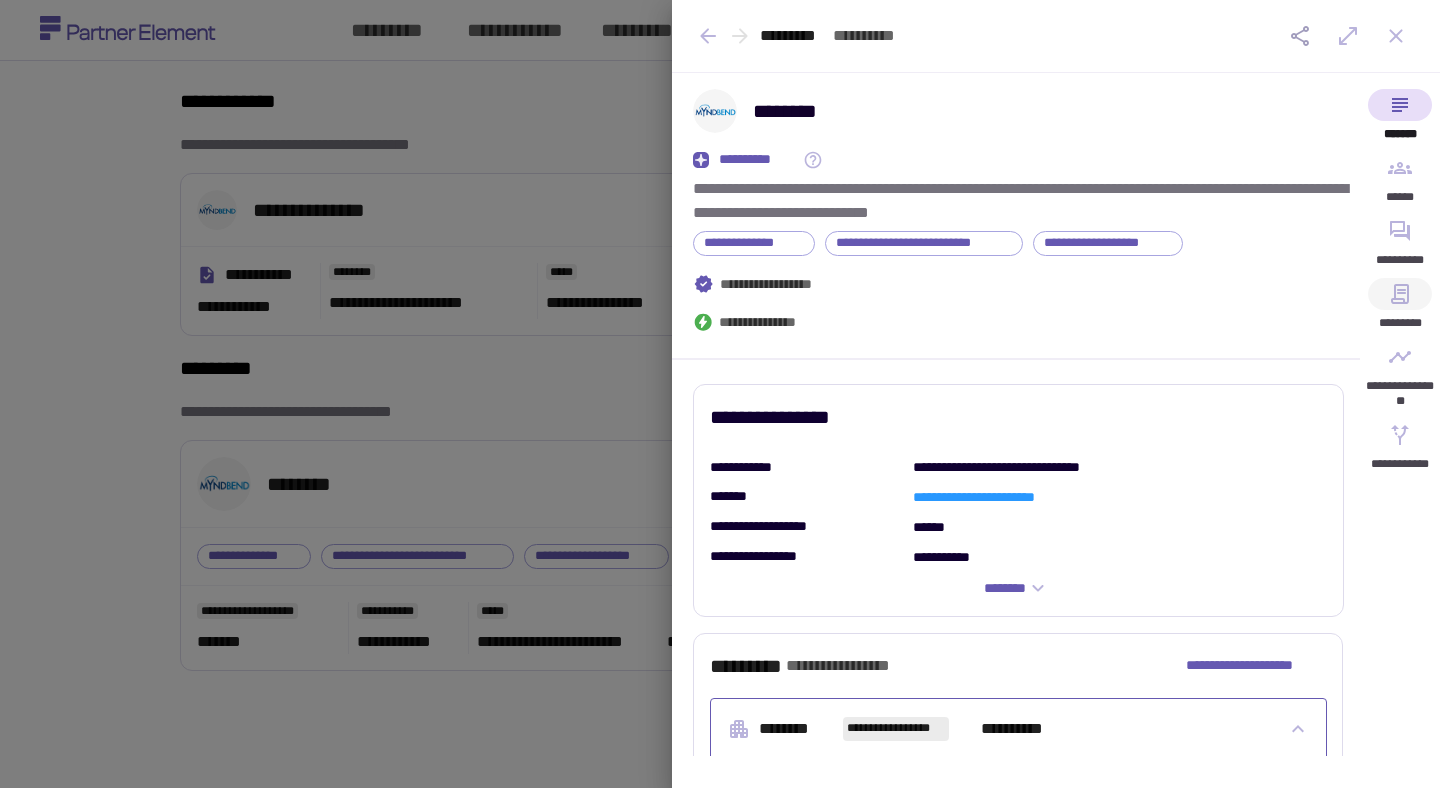 click 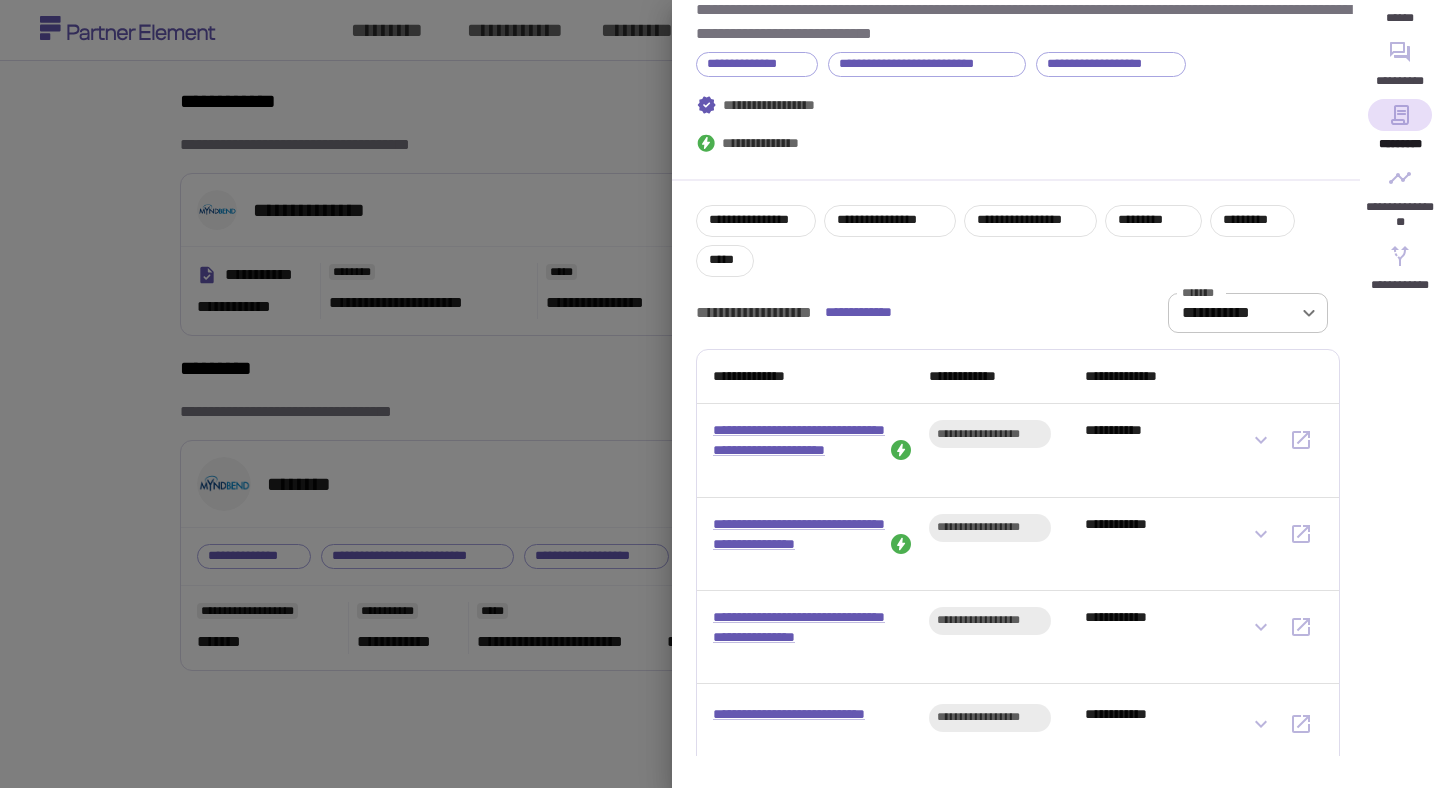 scroll, scrollTop: 318, scrollLeft: 0, axis: vertical 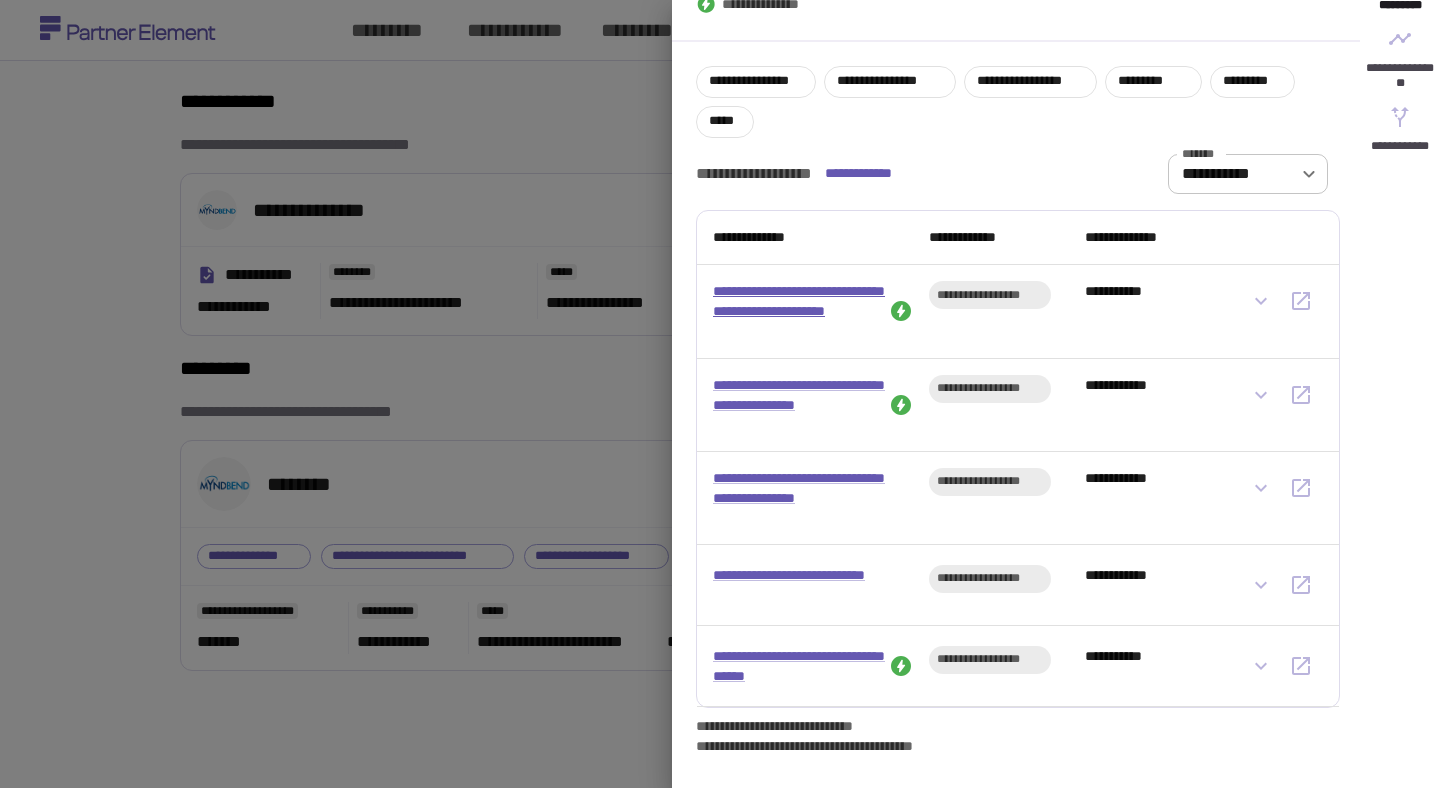 click on "**********" at bounding box center (799, 311) 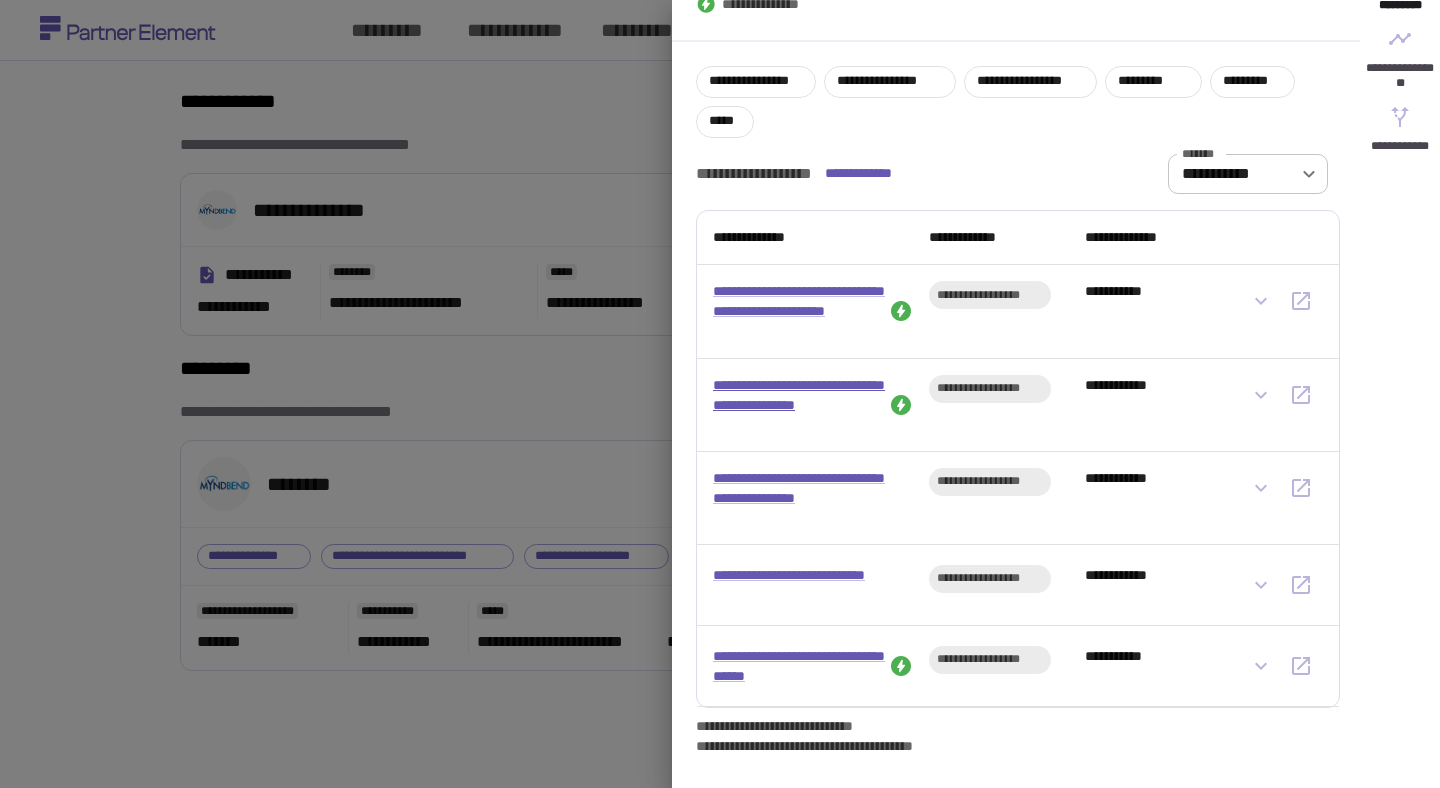 click on "**********" at bounding box center [799, 405] 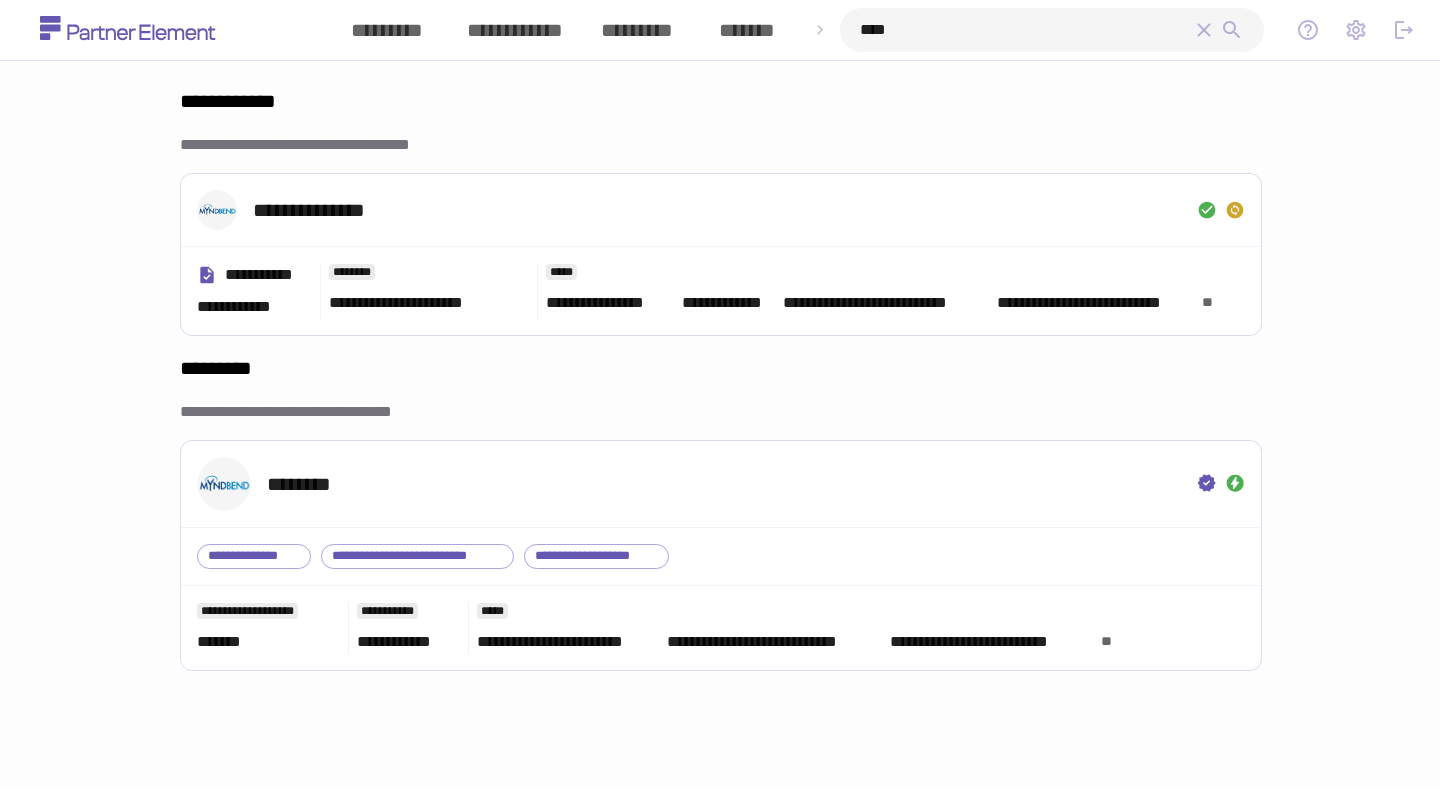 click on "****" at bounding box center [1026, 30] 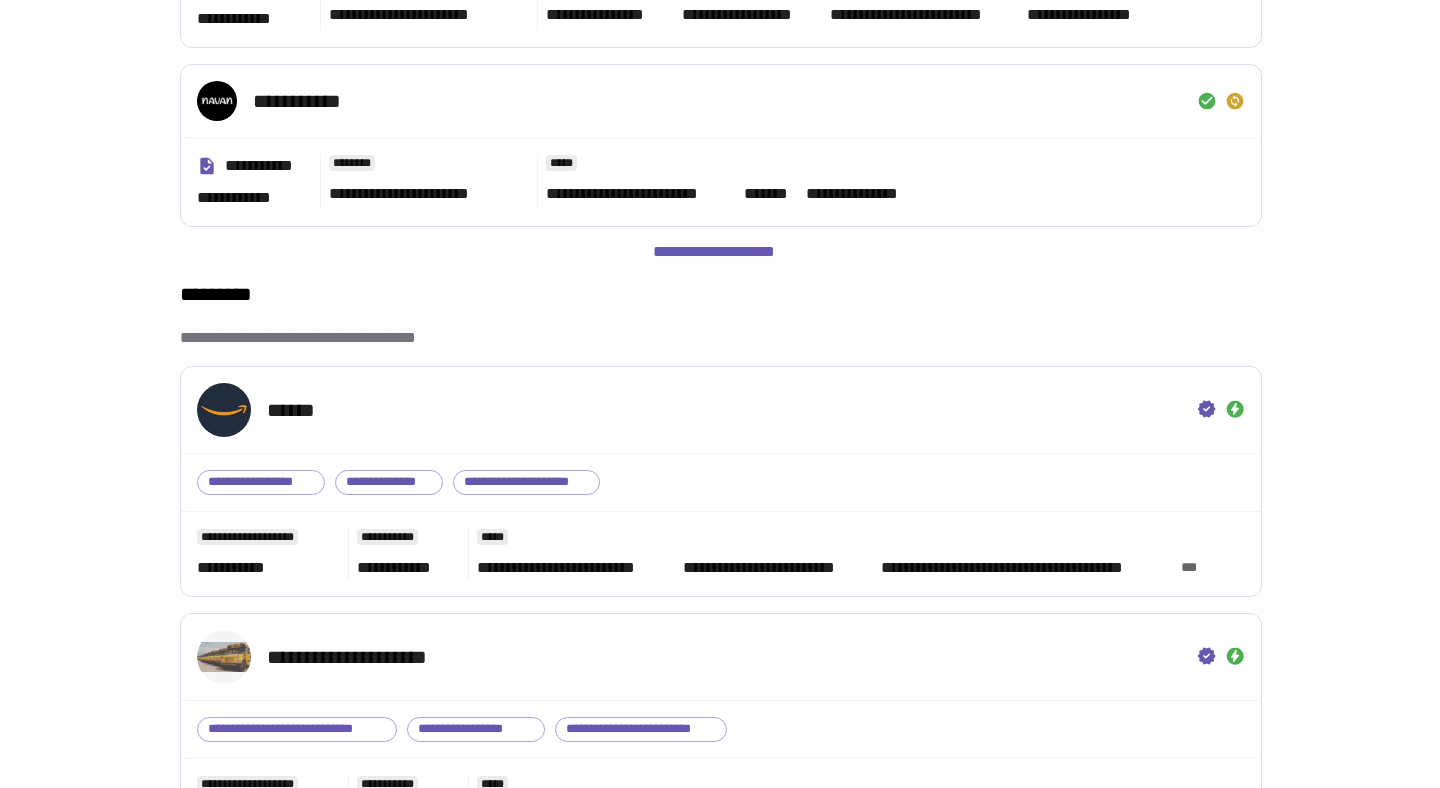 scroll, scrollTop: 522, scrollLeft: 0, axis: vertical 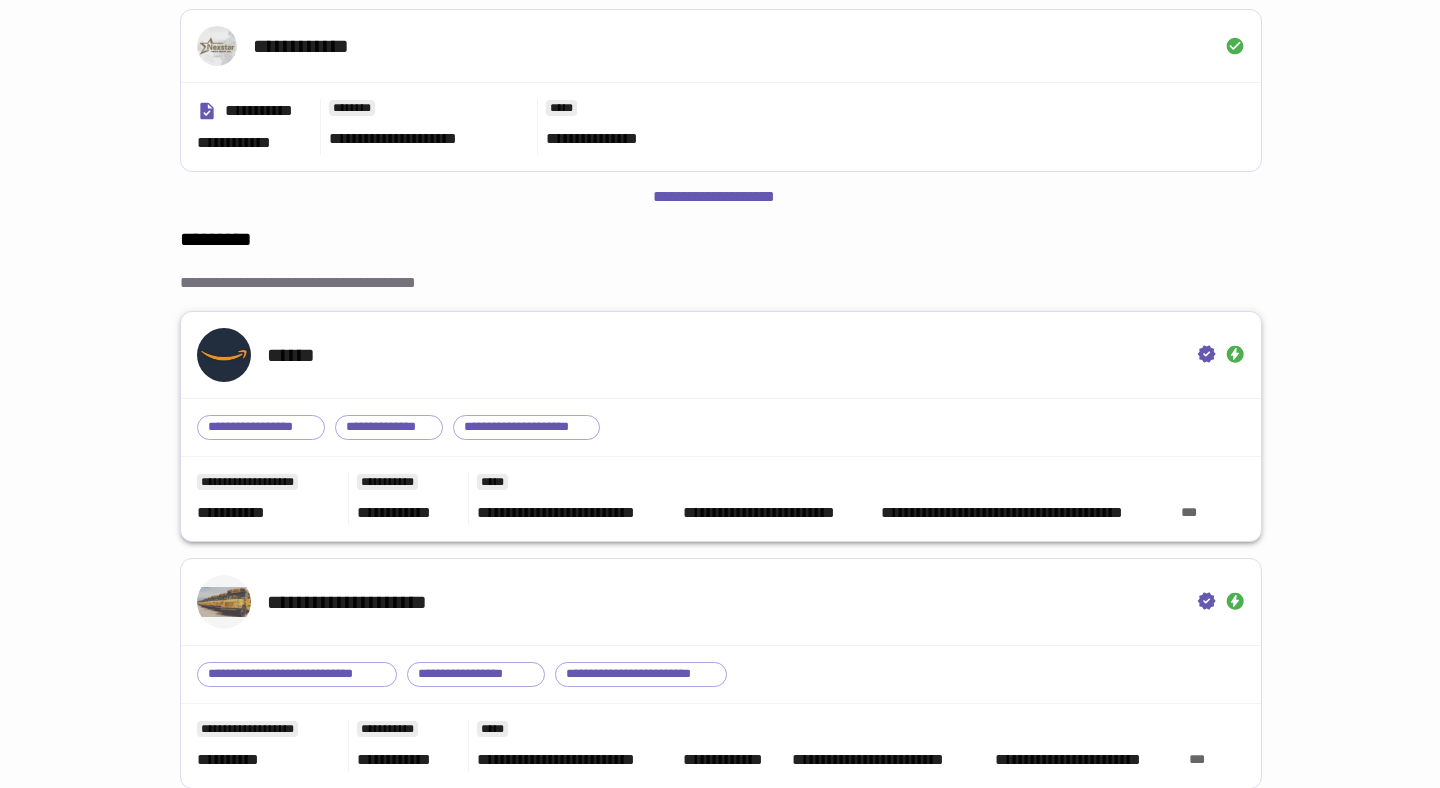 type on "******" 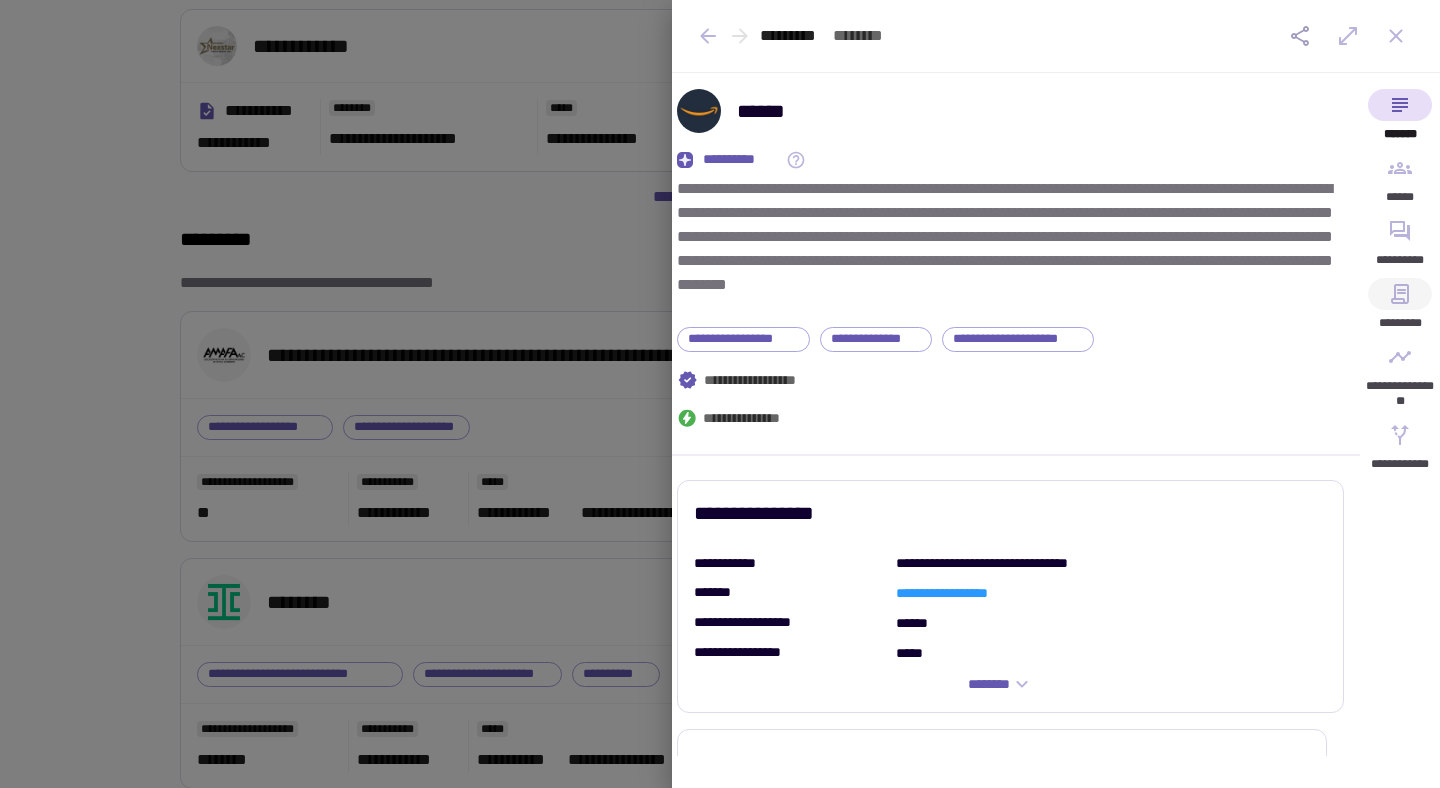click on "*********" at bounding box center (1400, 309) 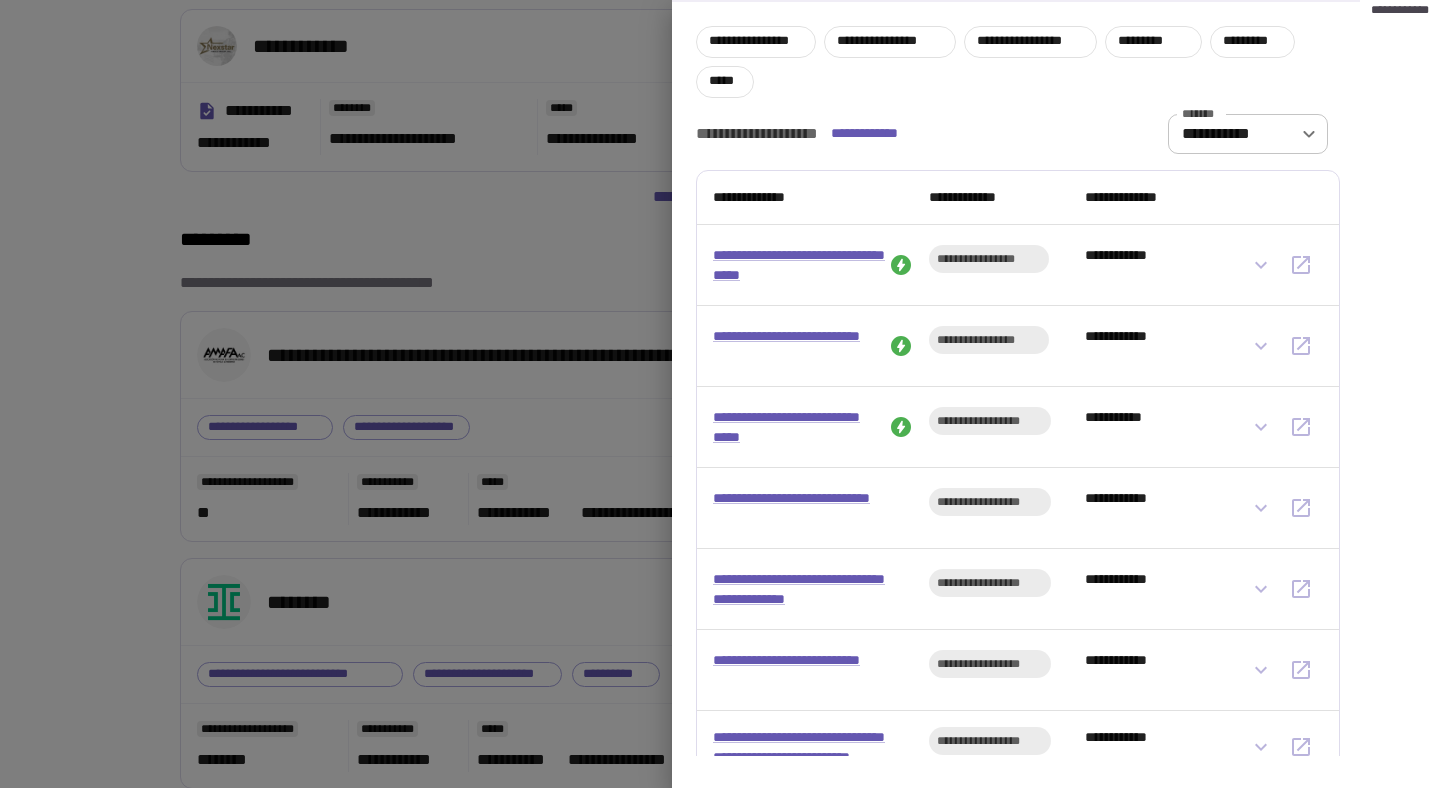 scroll, scrollTop: 455, scrollLeft: 0, axis: vertical 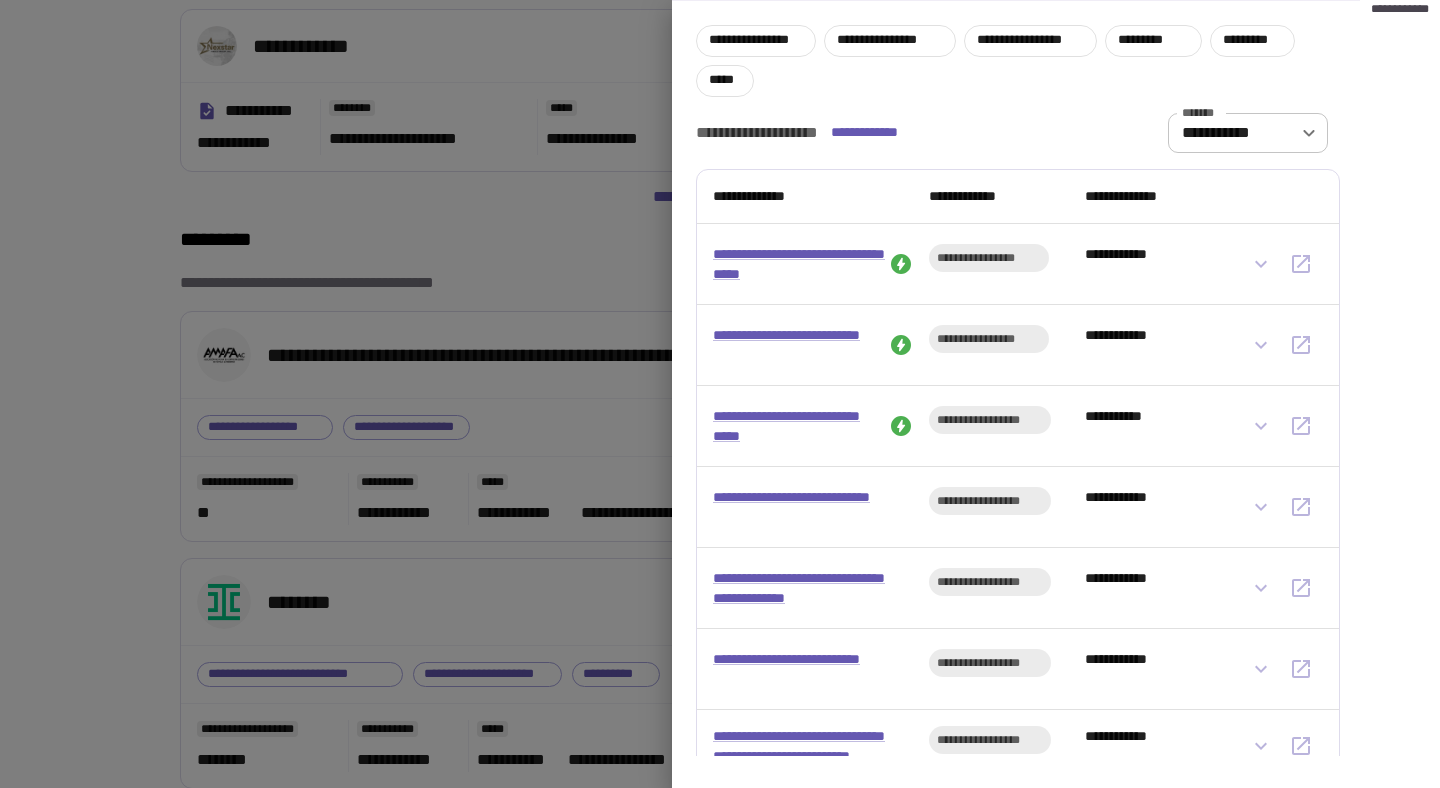 type 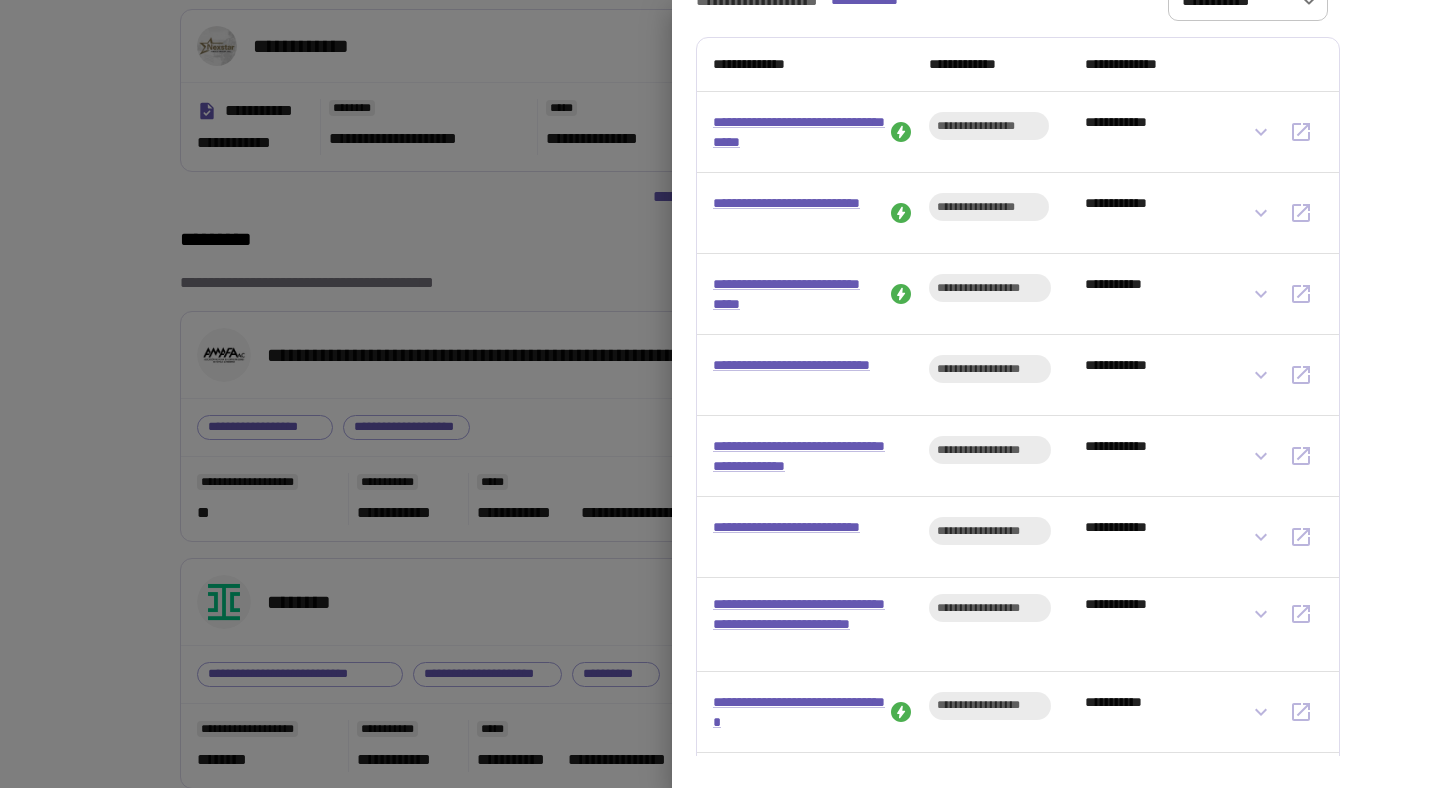 scroll, scrollTop: 582, scrollLeft: 0, axis: vertical 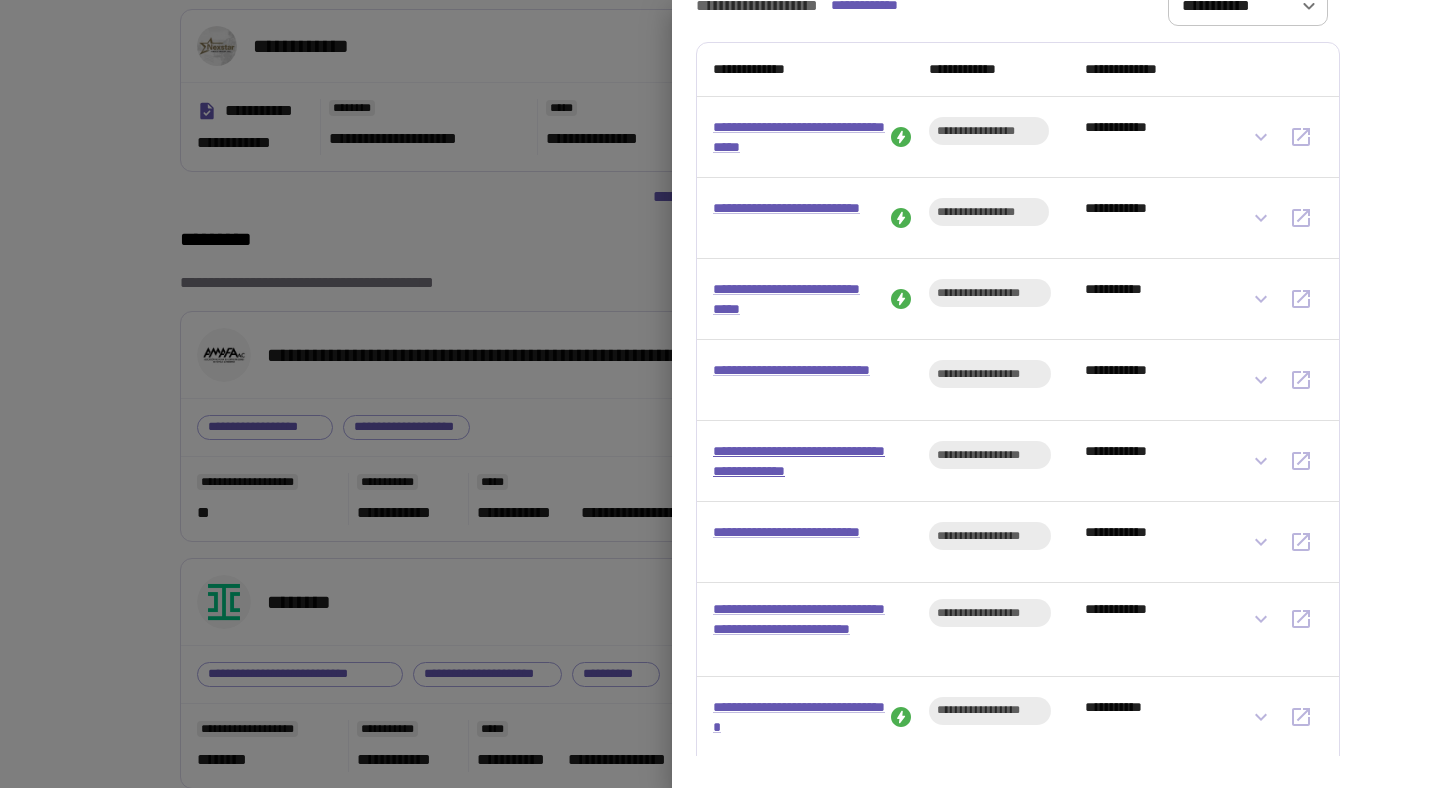 click on "**********" at bounding box center [799, 461] 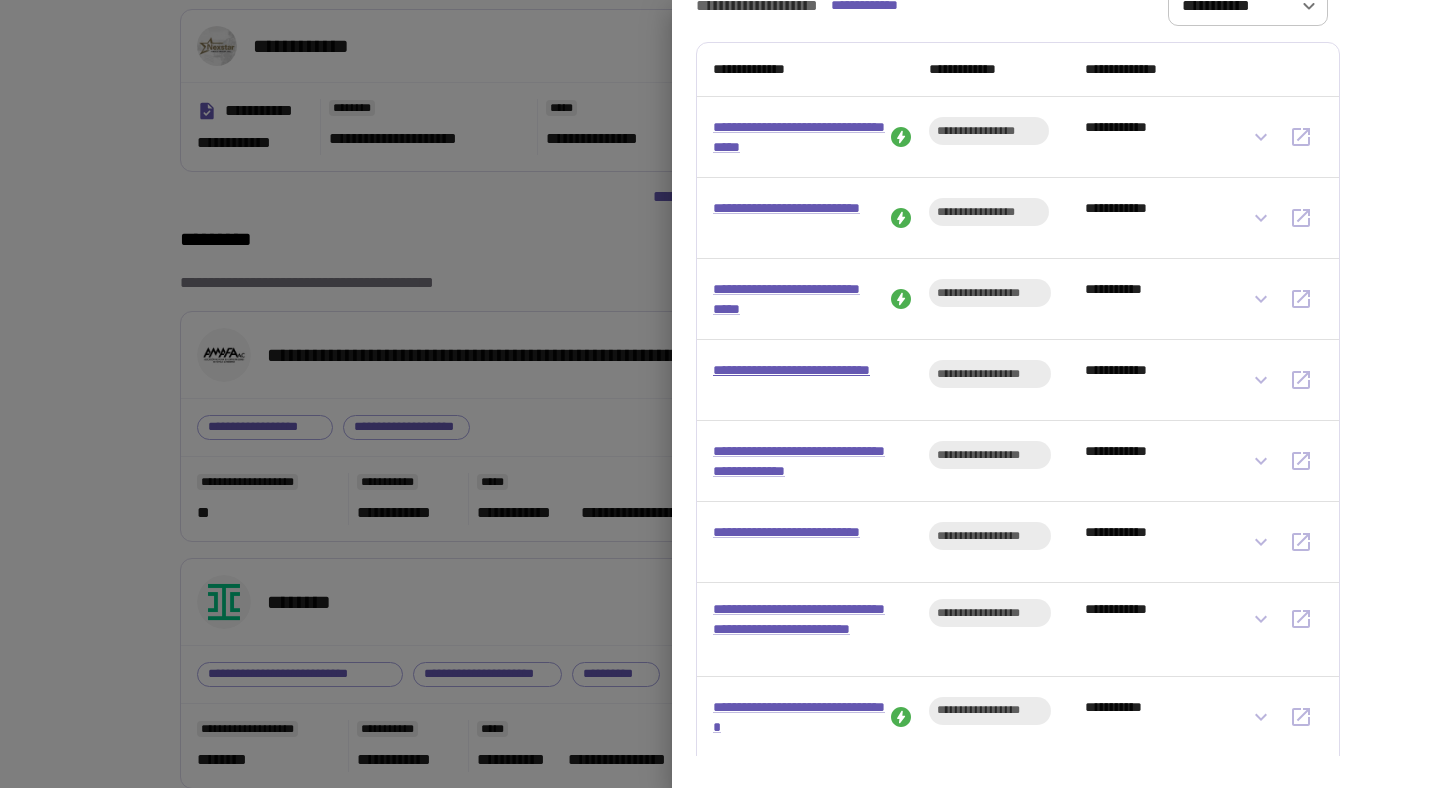 click on "**********" at bounding box center [799, 380] 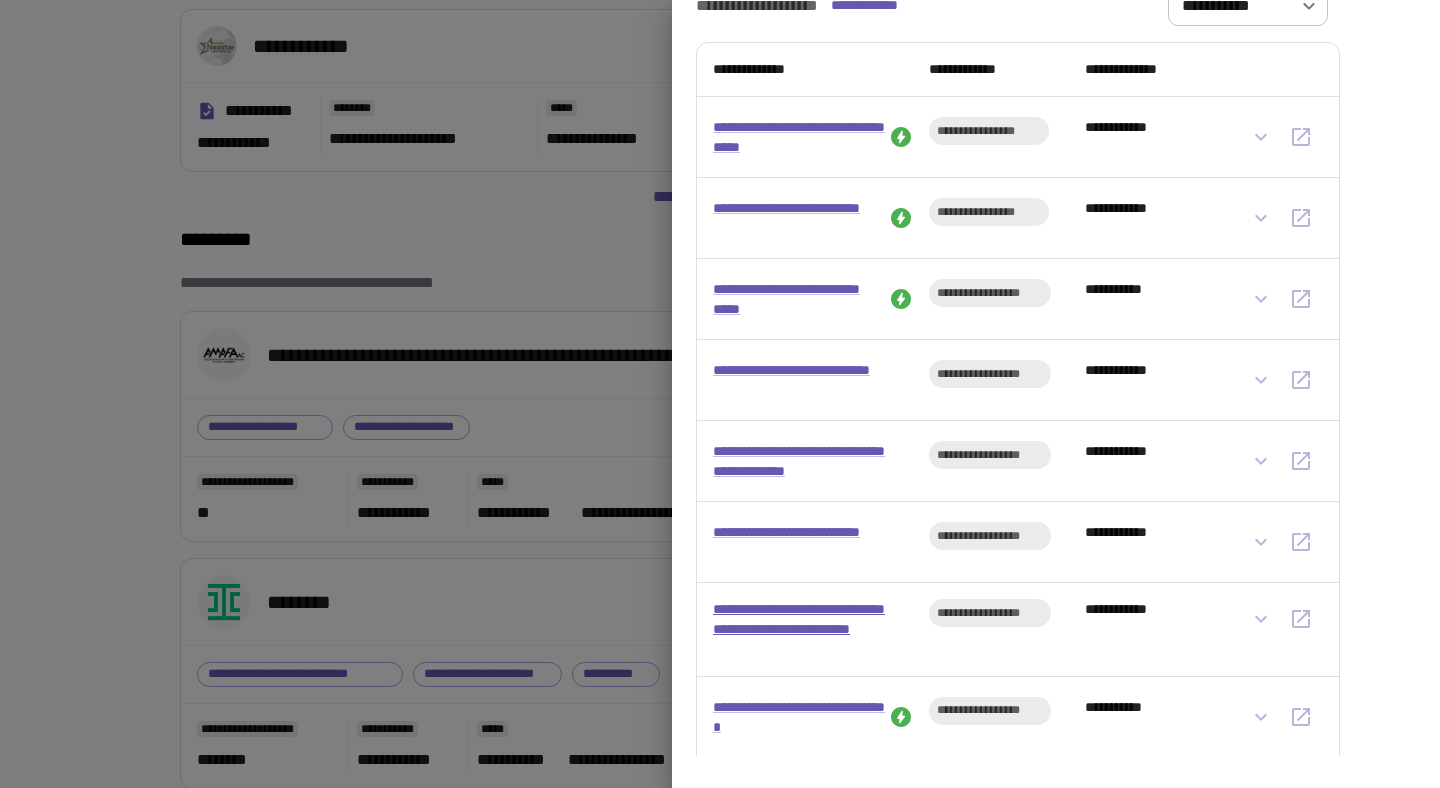click on "**********" at bounding box center (799, 629) 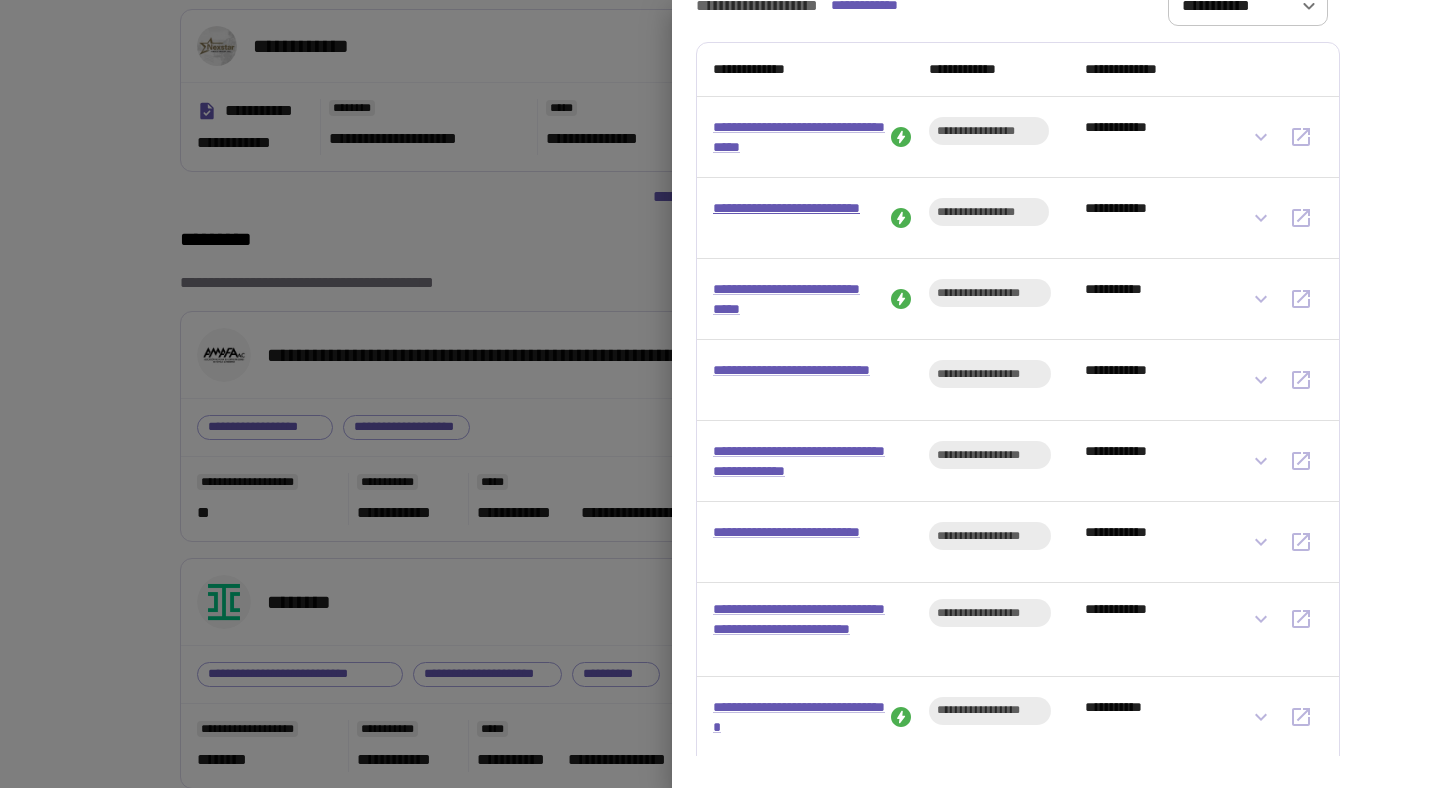 click on "**********" at bounding box center (799, 218) 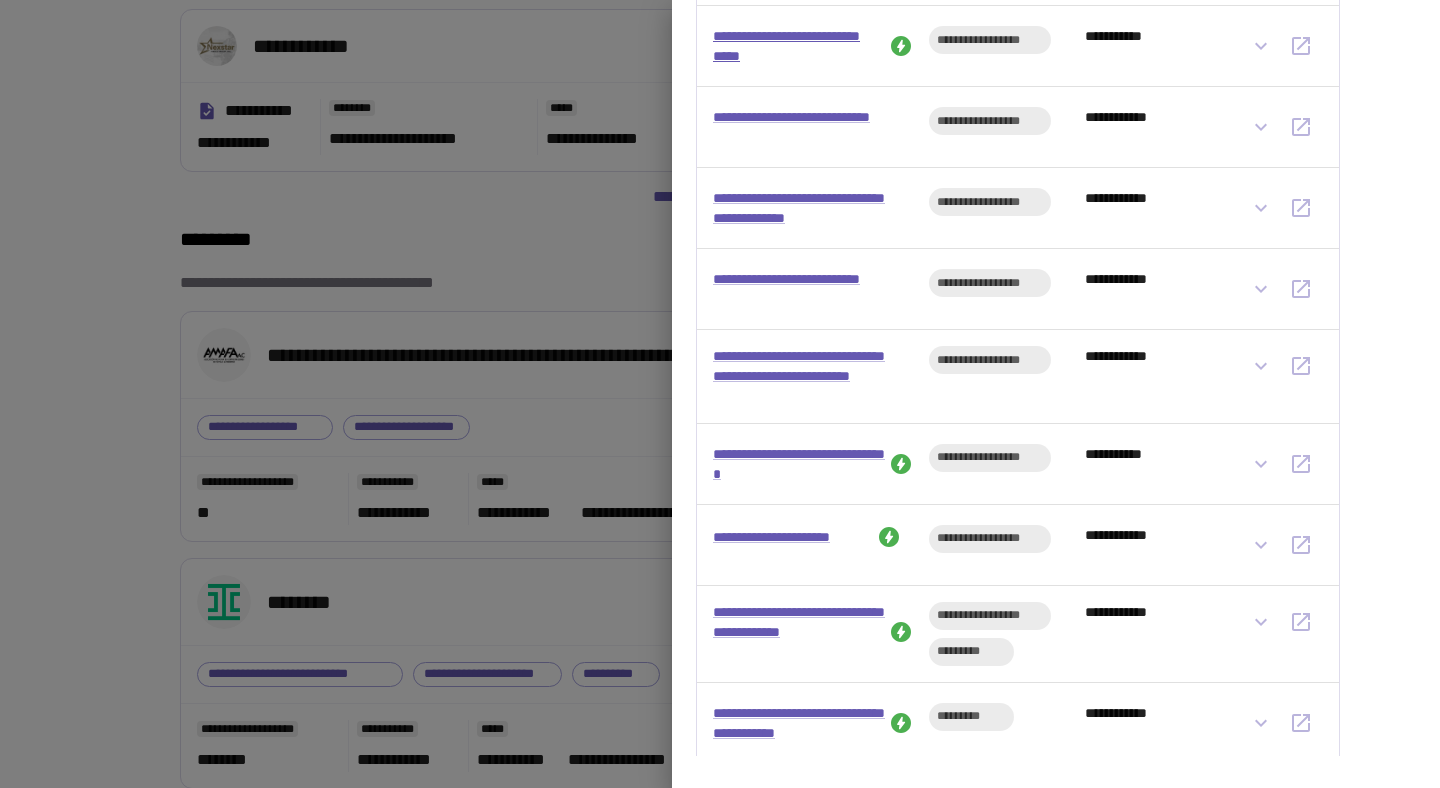 scroll, scrollTop: 868, scrollLeft: 0, axis: vertical 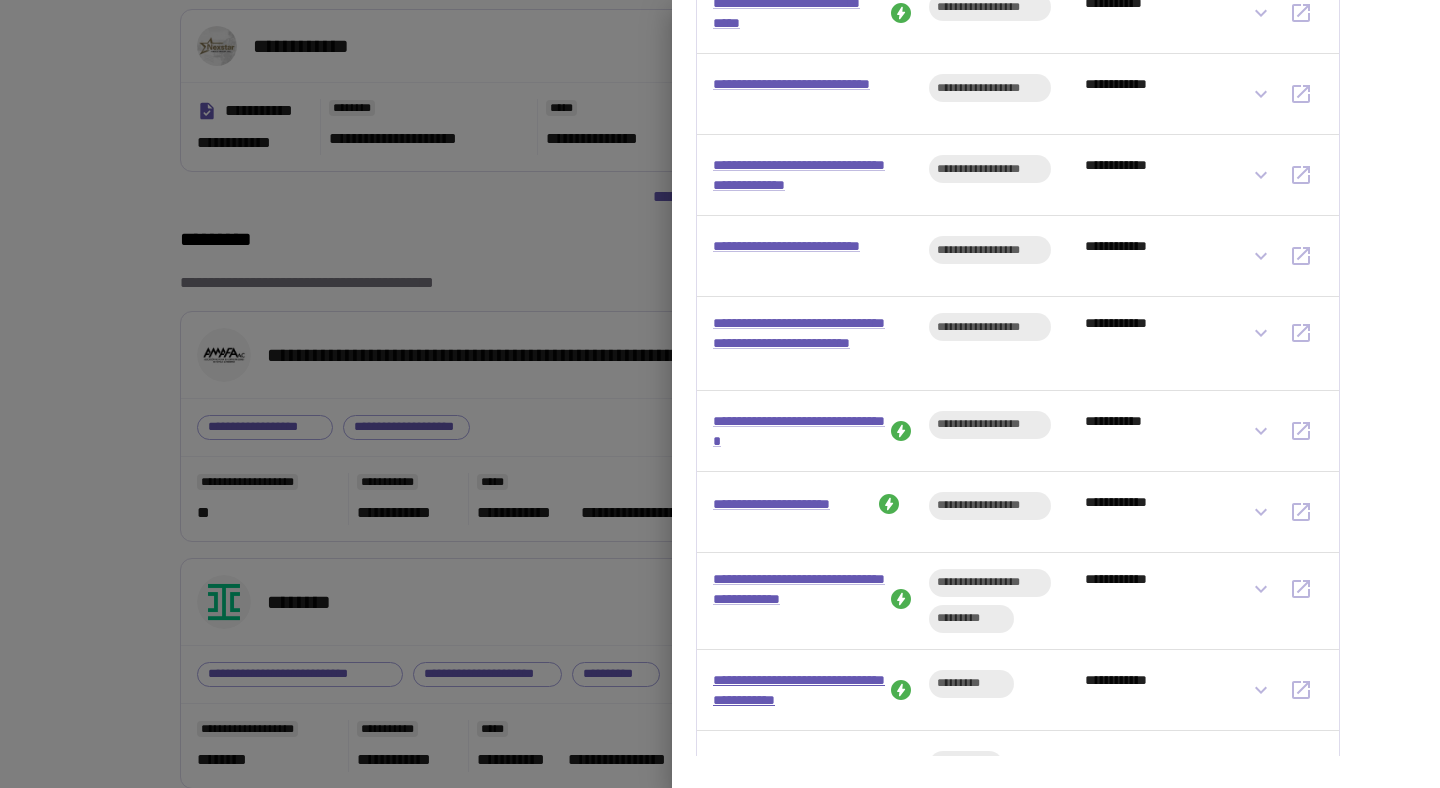 click on "**********" at bounding box center [799, 690] 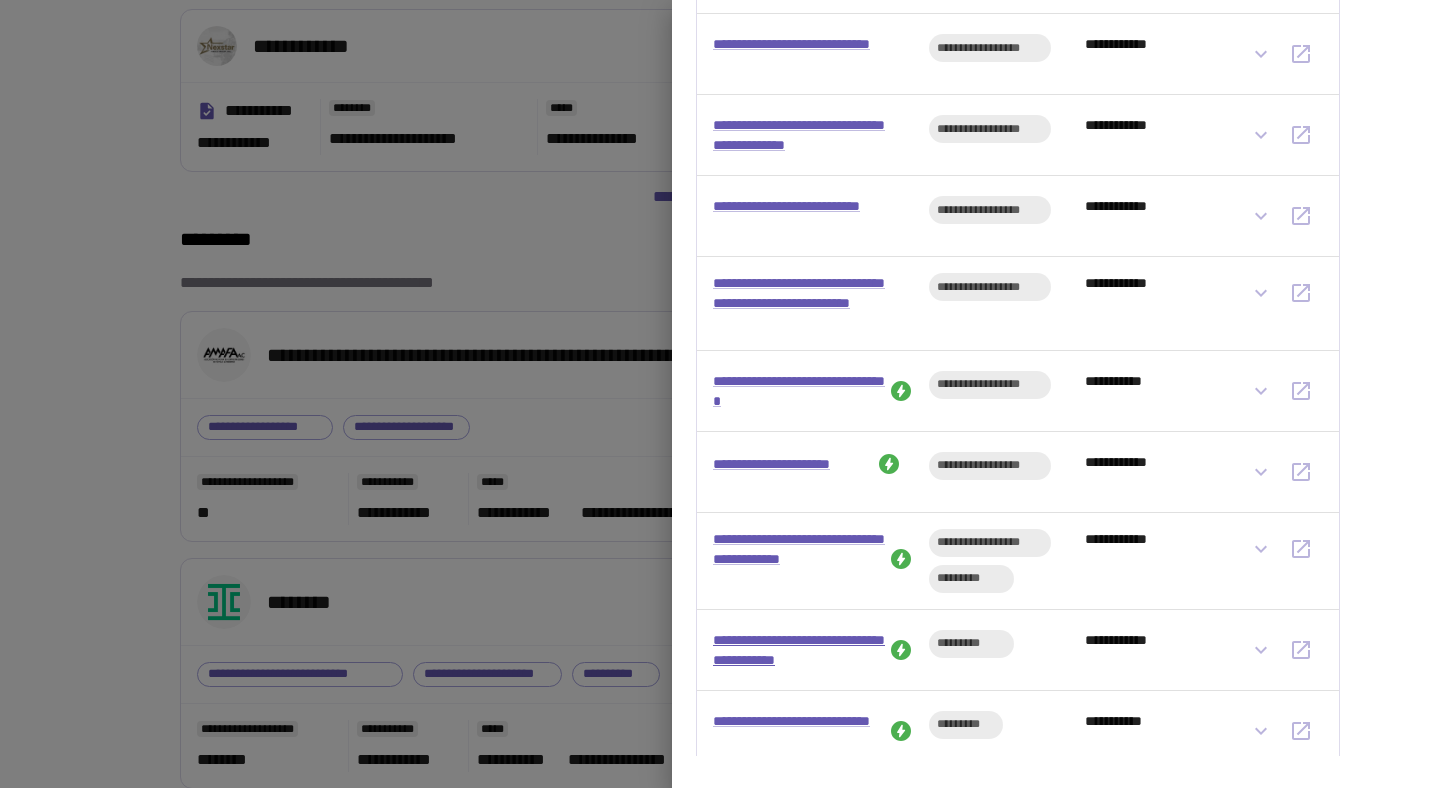 scroll, scrollTop: 973, scrollLeft: 0, axis: vertical 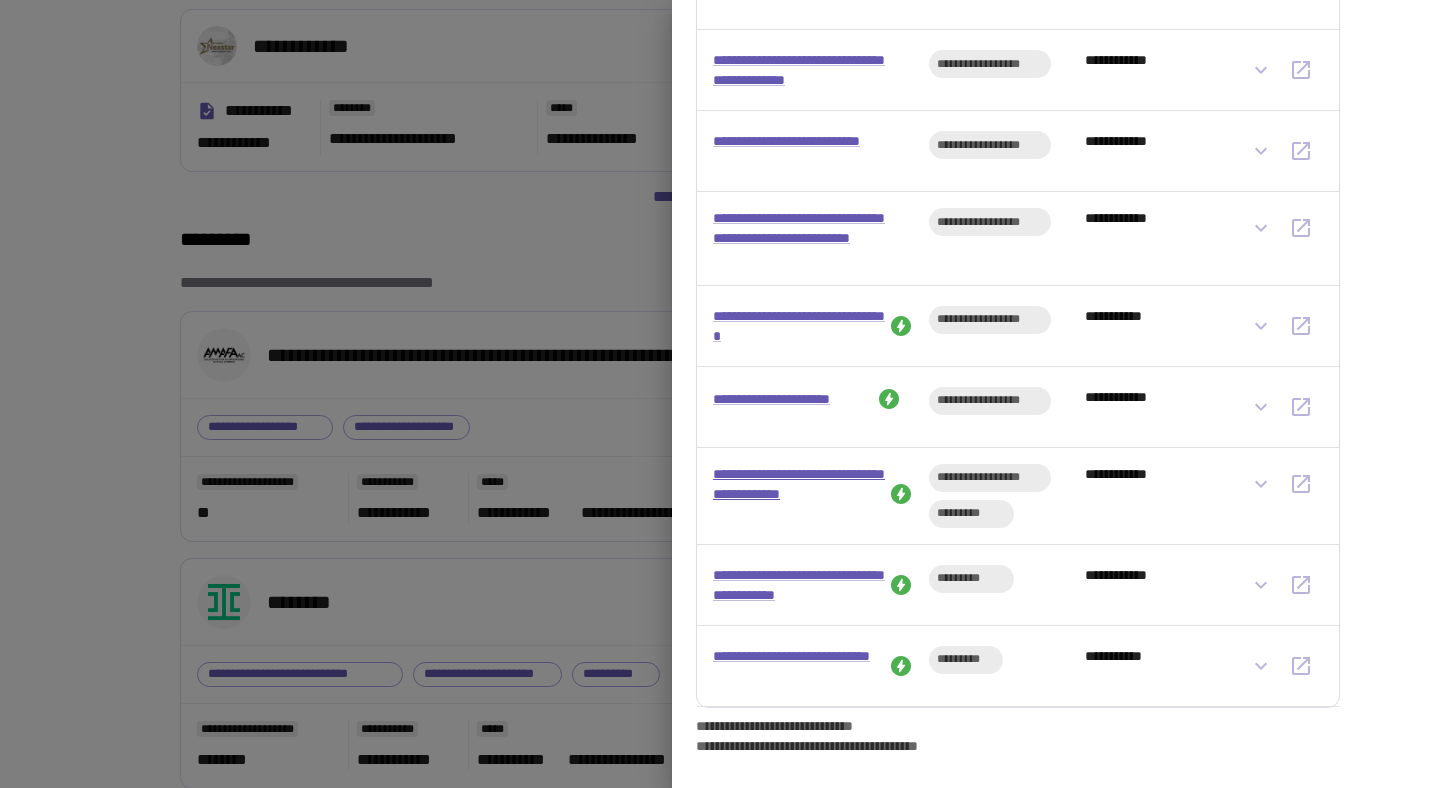 click on "**********" at bounding box center (799, 494) 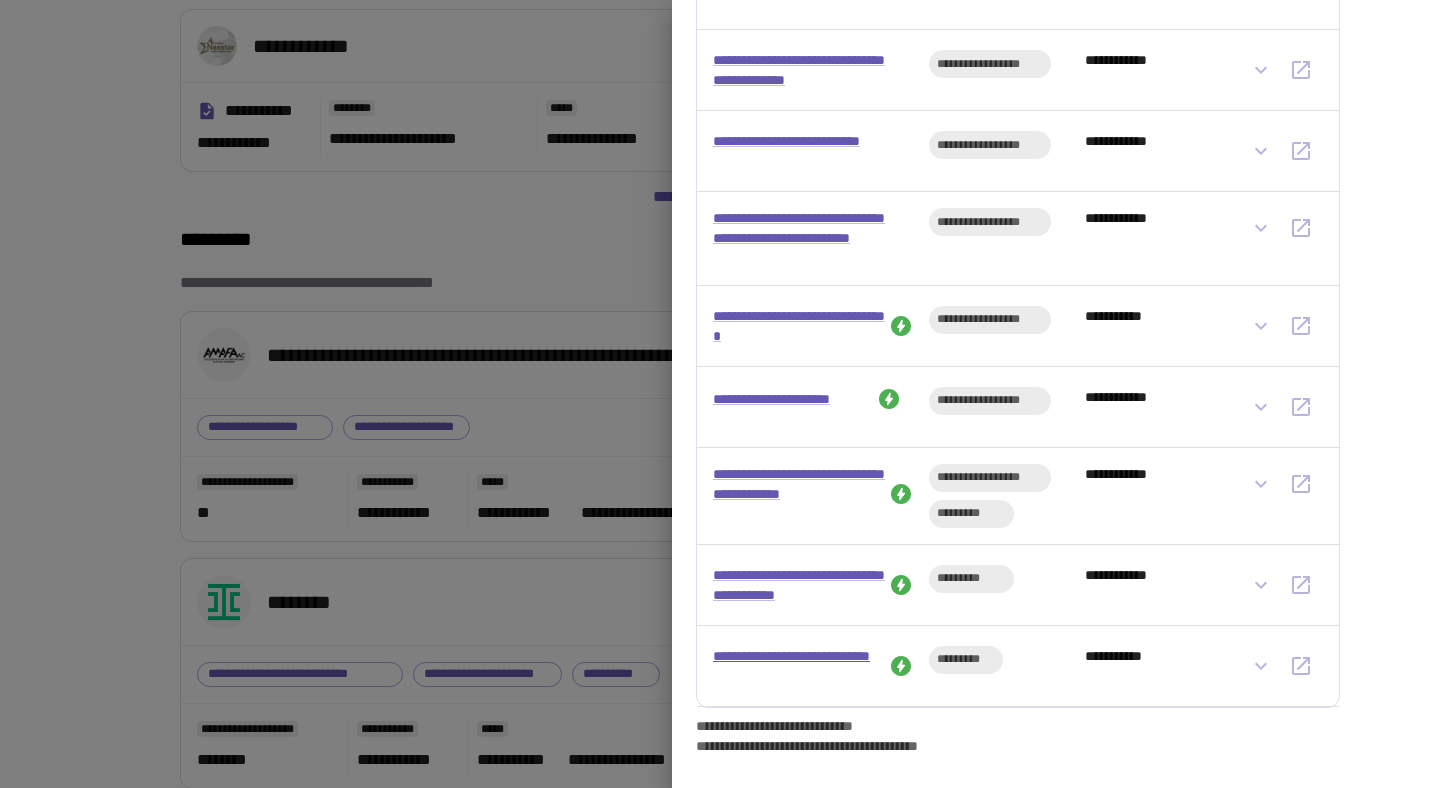 click on "**********" at bounding box center [799, 666] 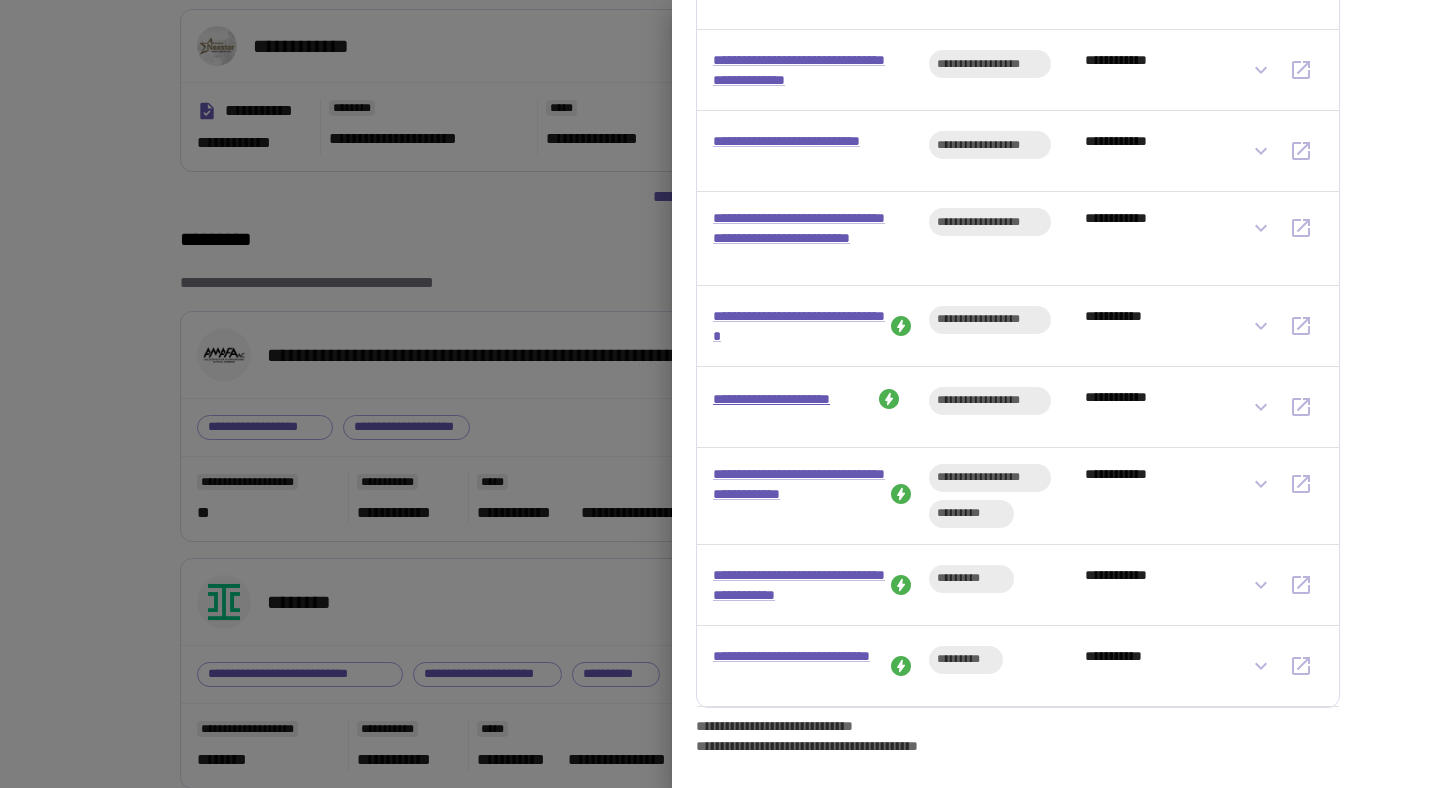click on "**********" at bounding box center (793, 399) 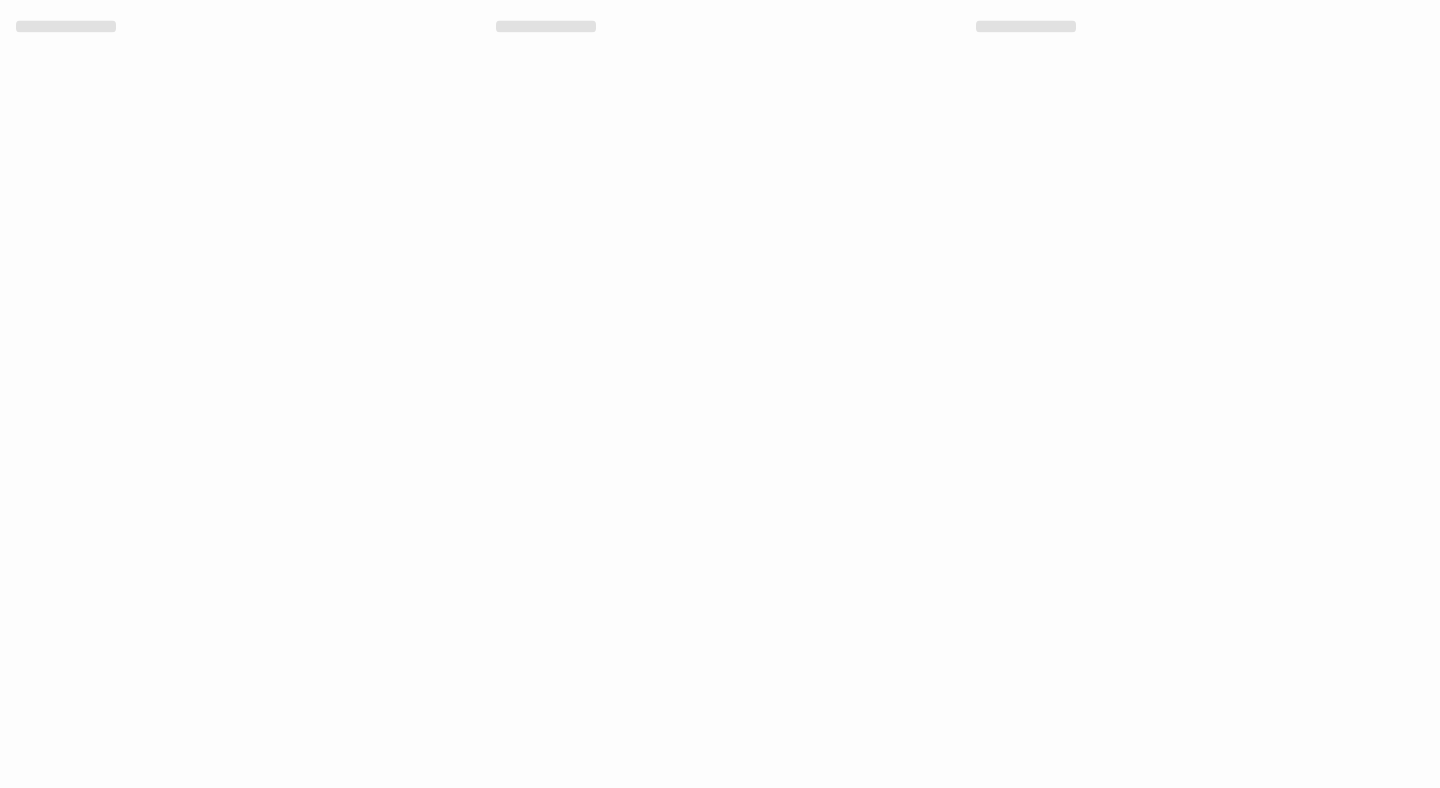 scroll, scrollTop: 0, scrollLeft: 0, axis: both 